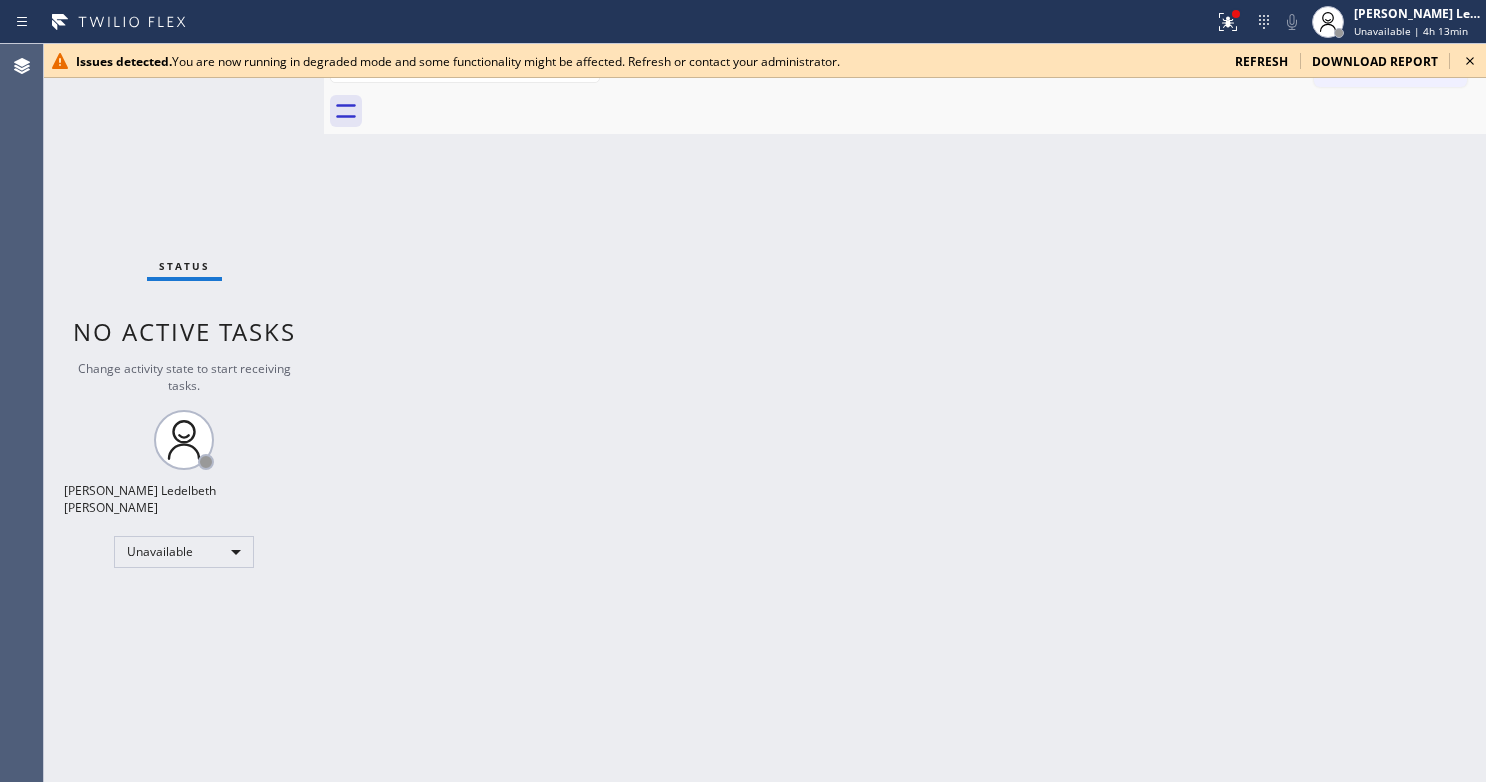 scroll, scrollTop: 0, scrollLeft: 0, axis: both 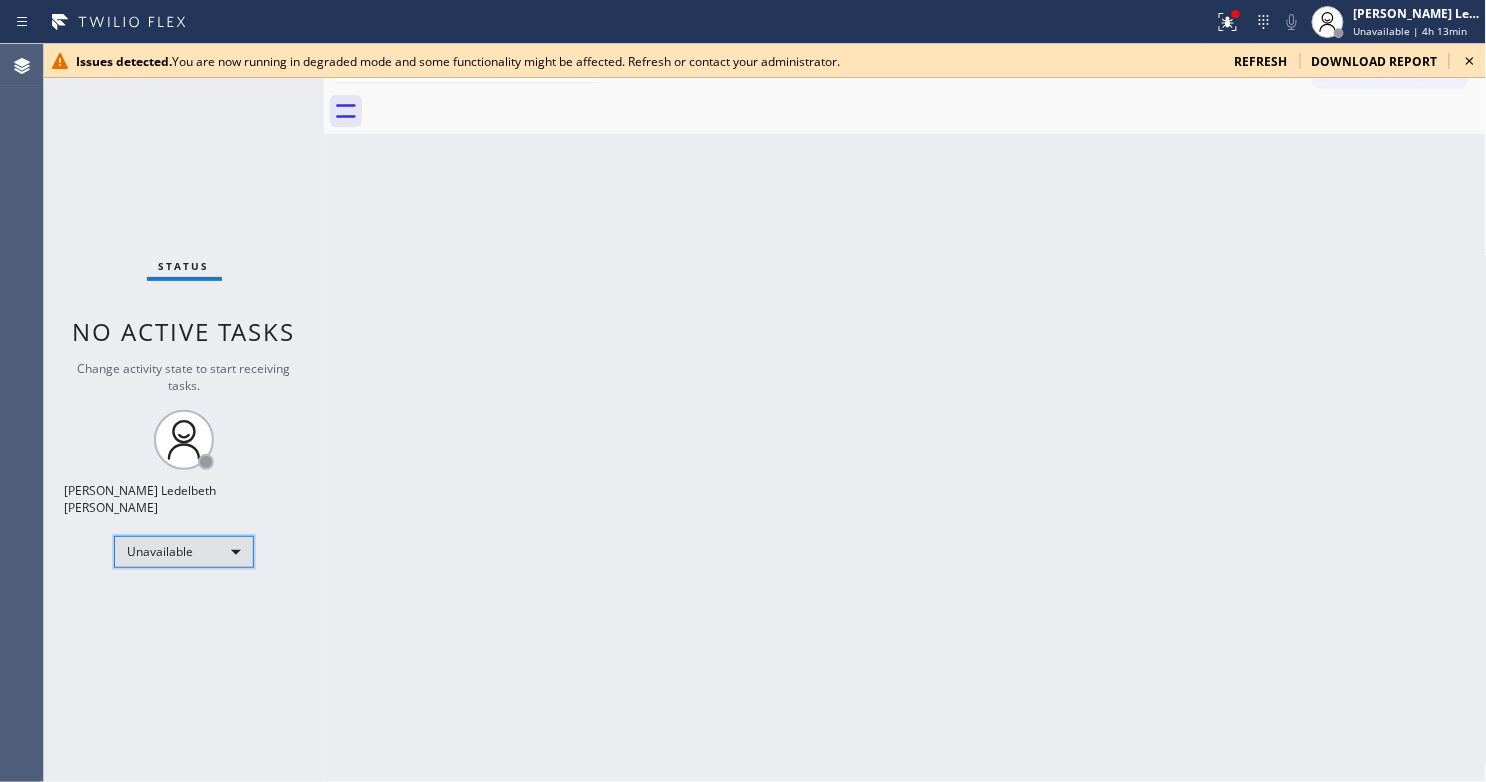 click on "Unavailable" at bounding box center (184, 552) 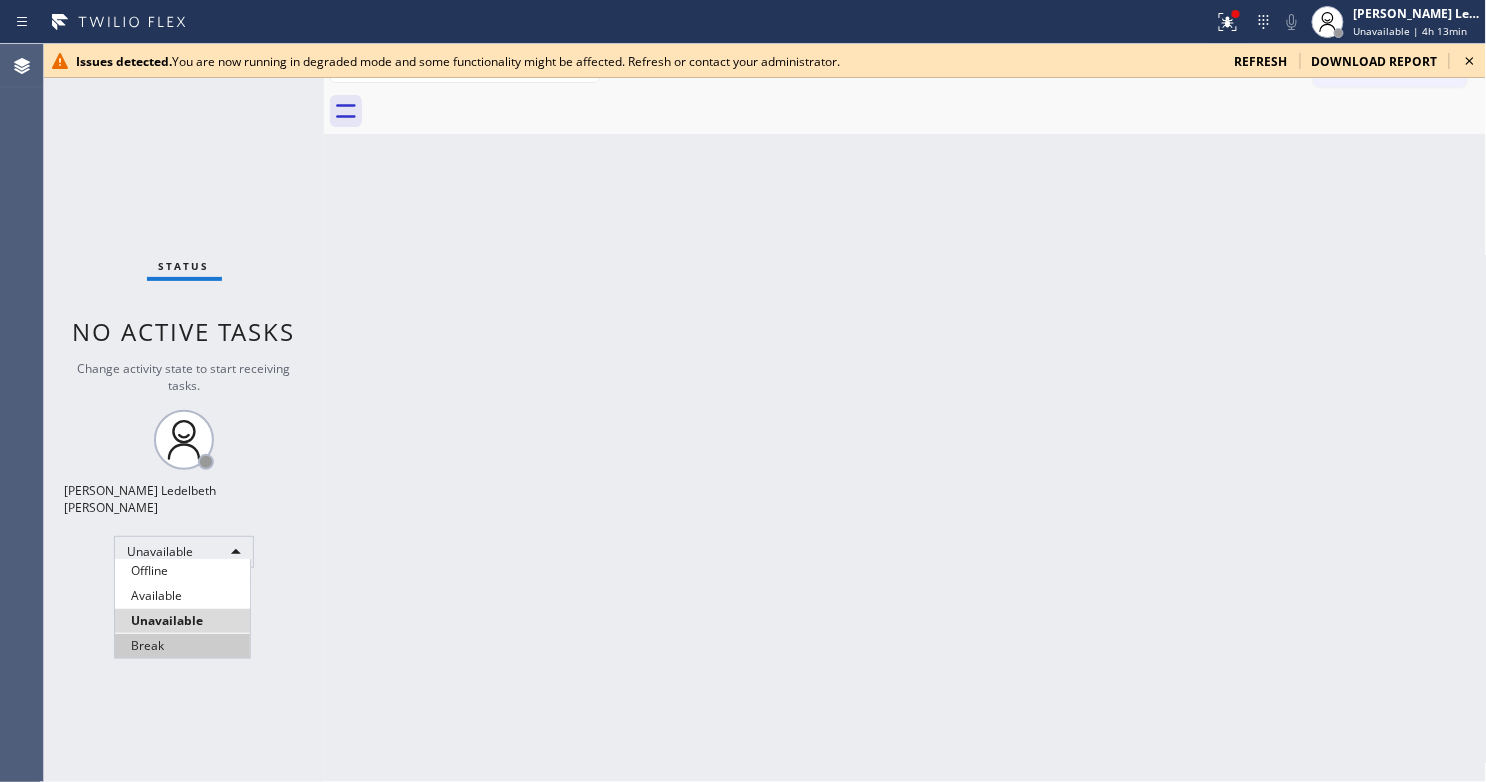 click on "Break" at bounding box center (182, 646) 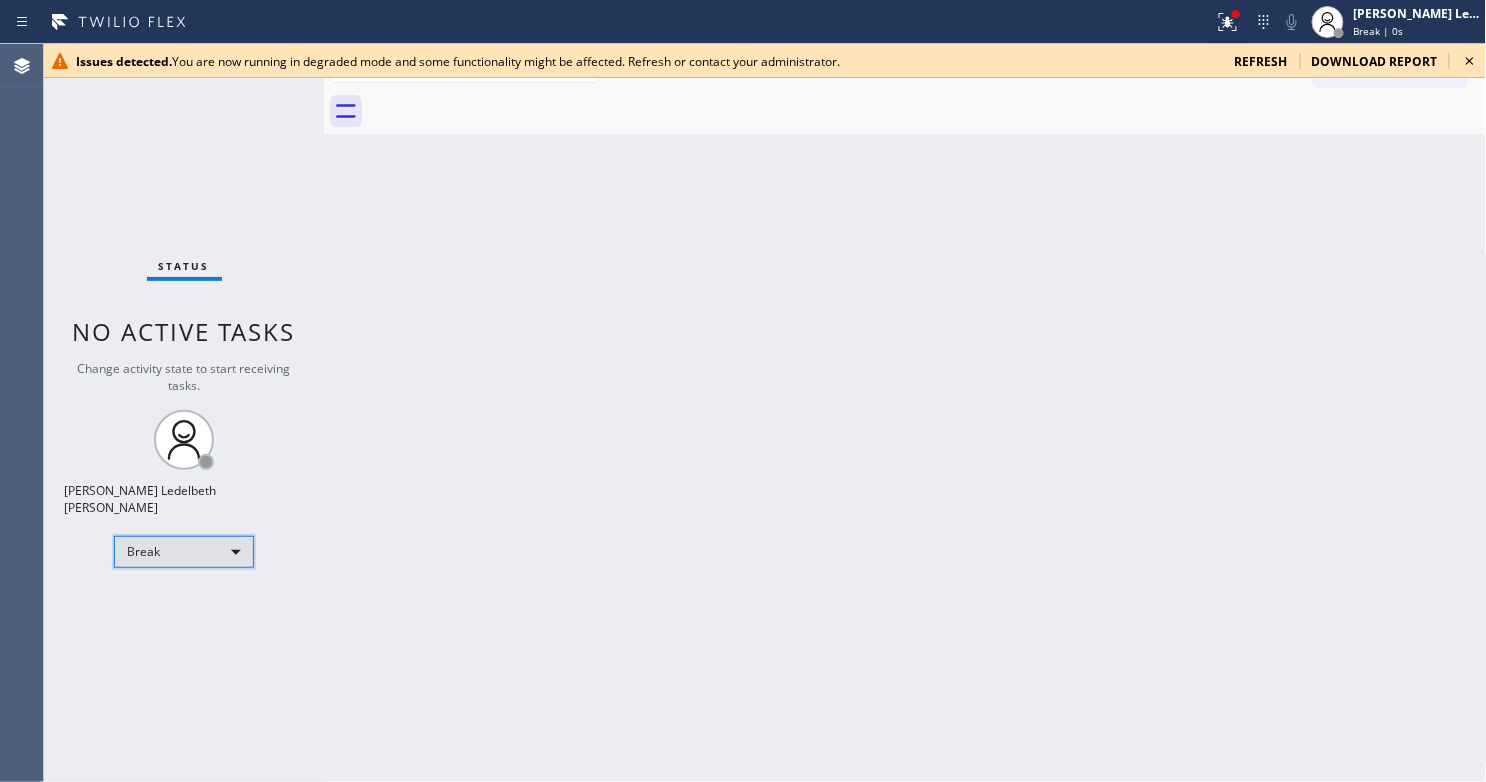 click on "Break" at bounding box center (184, 552) 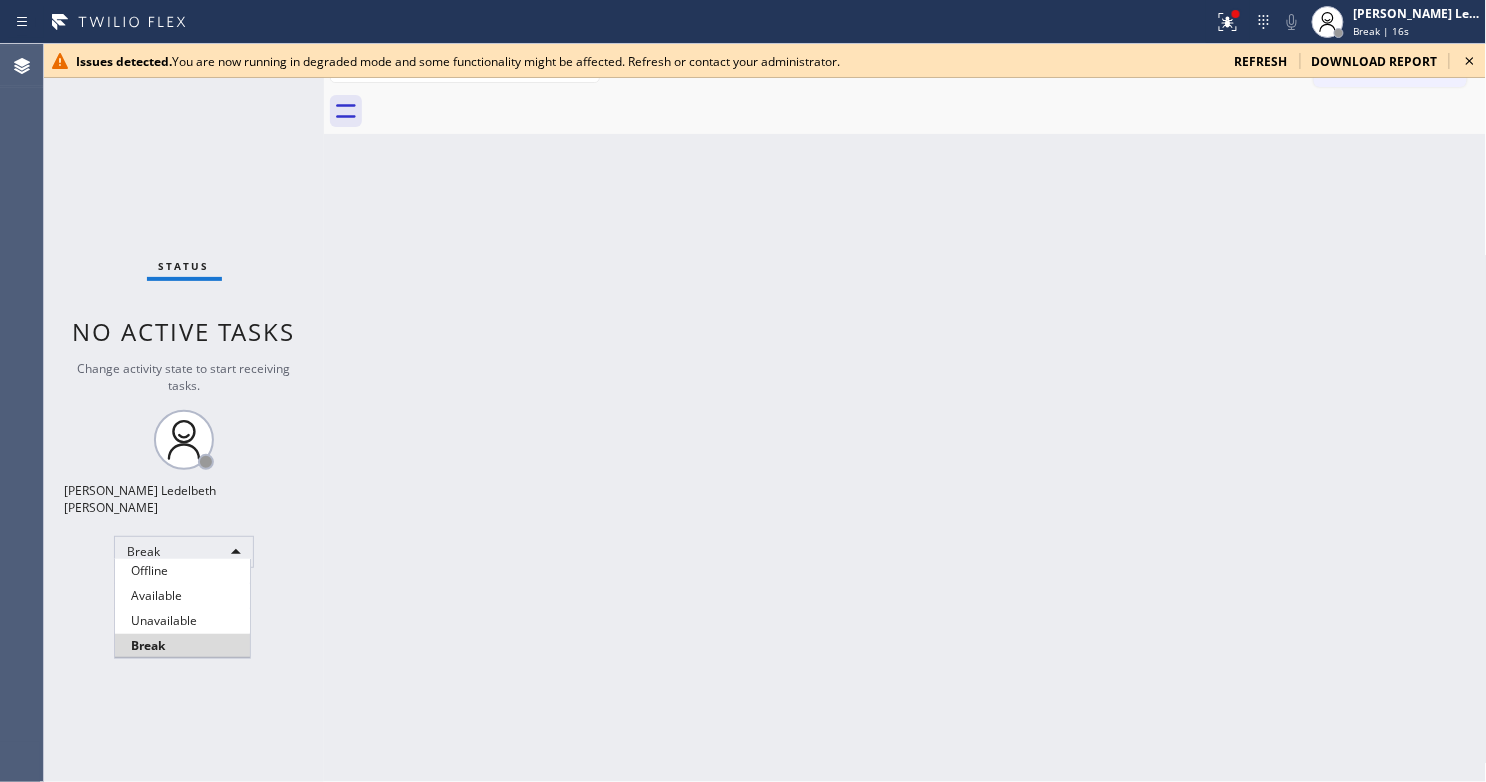 type 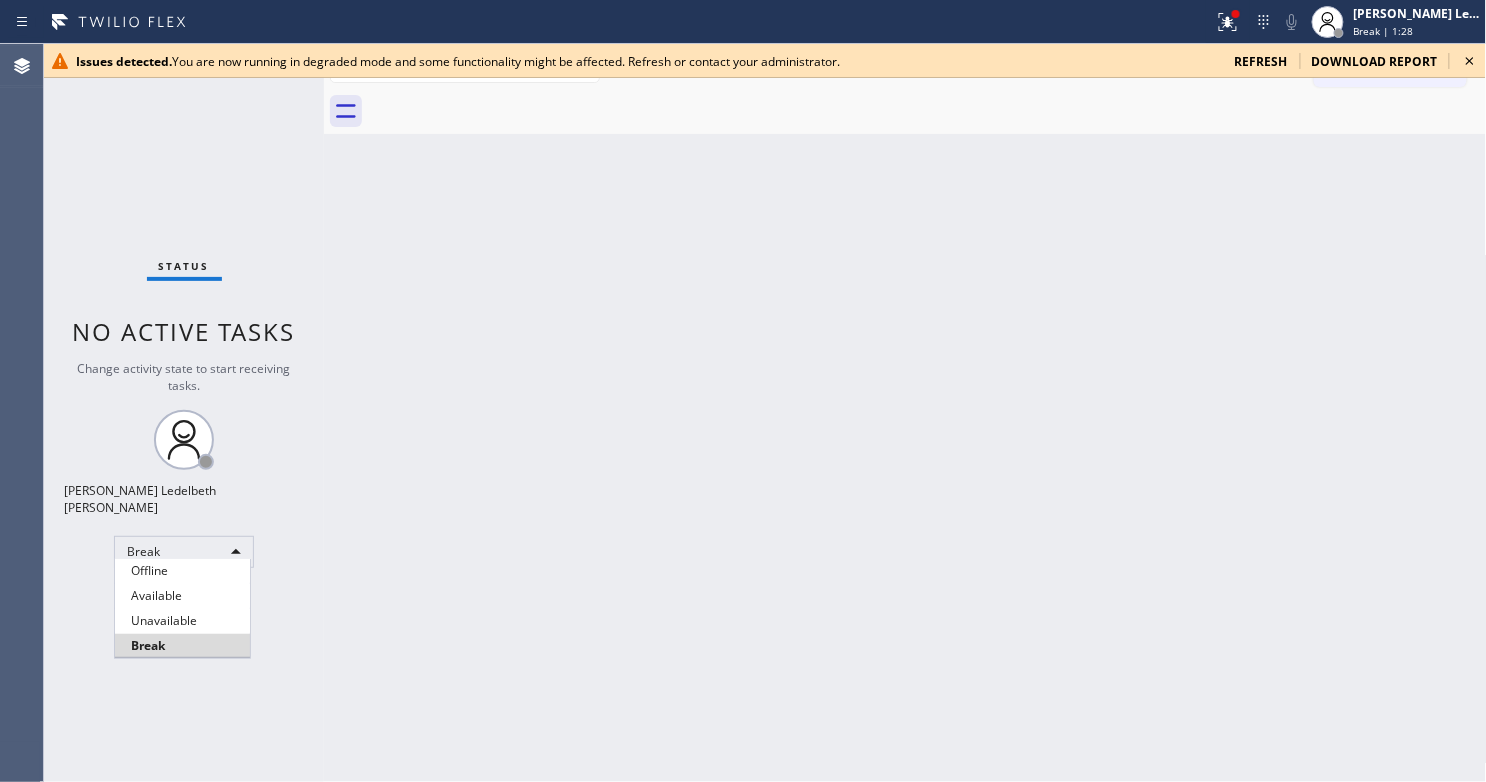 type 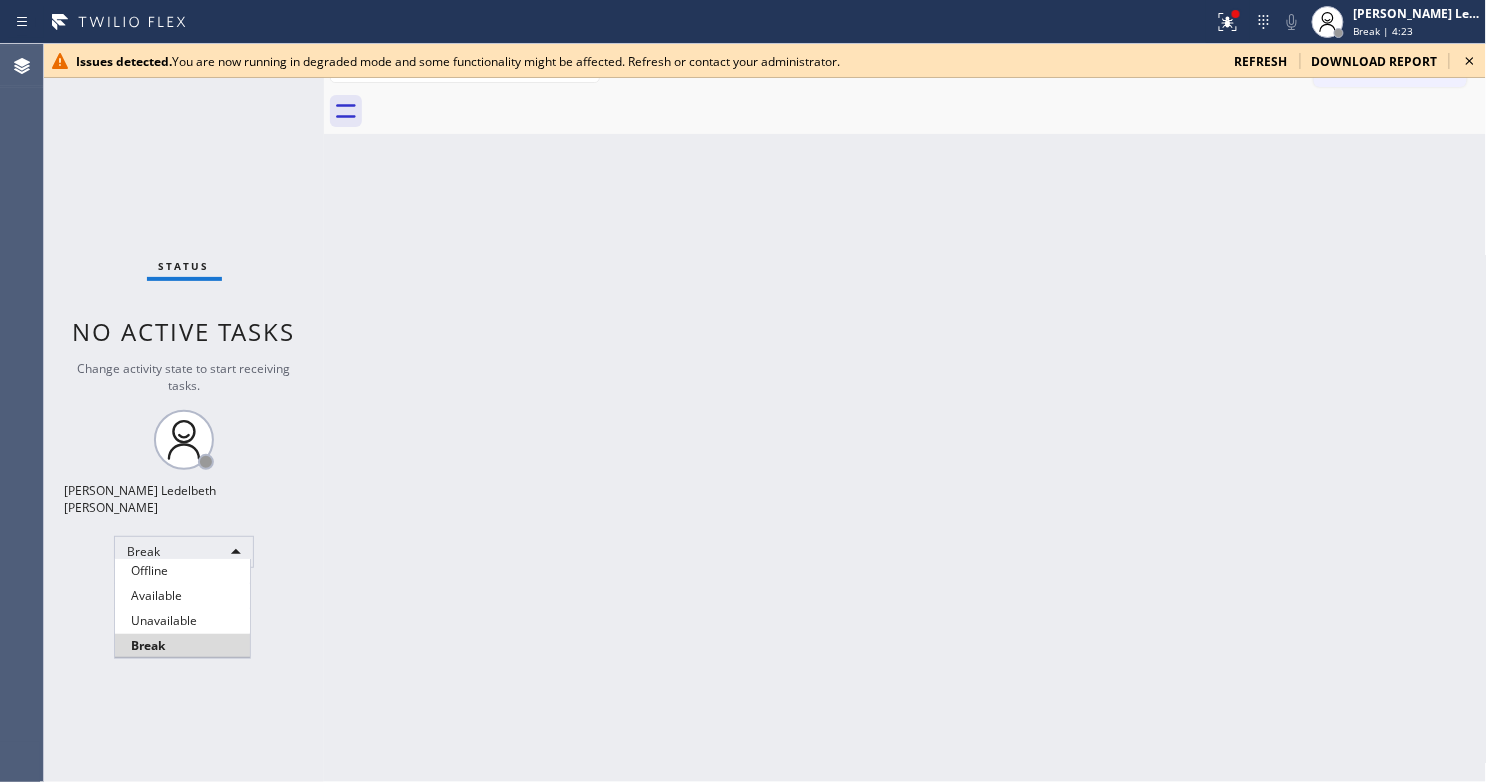 type 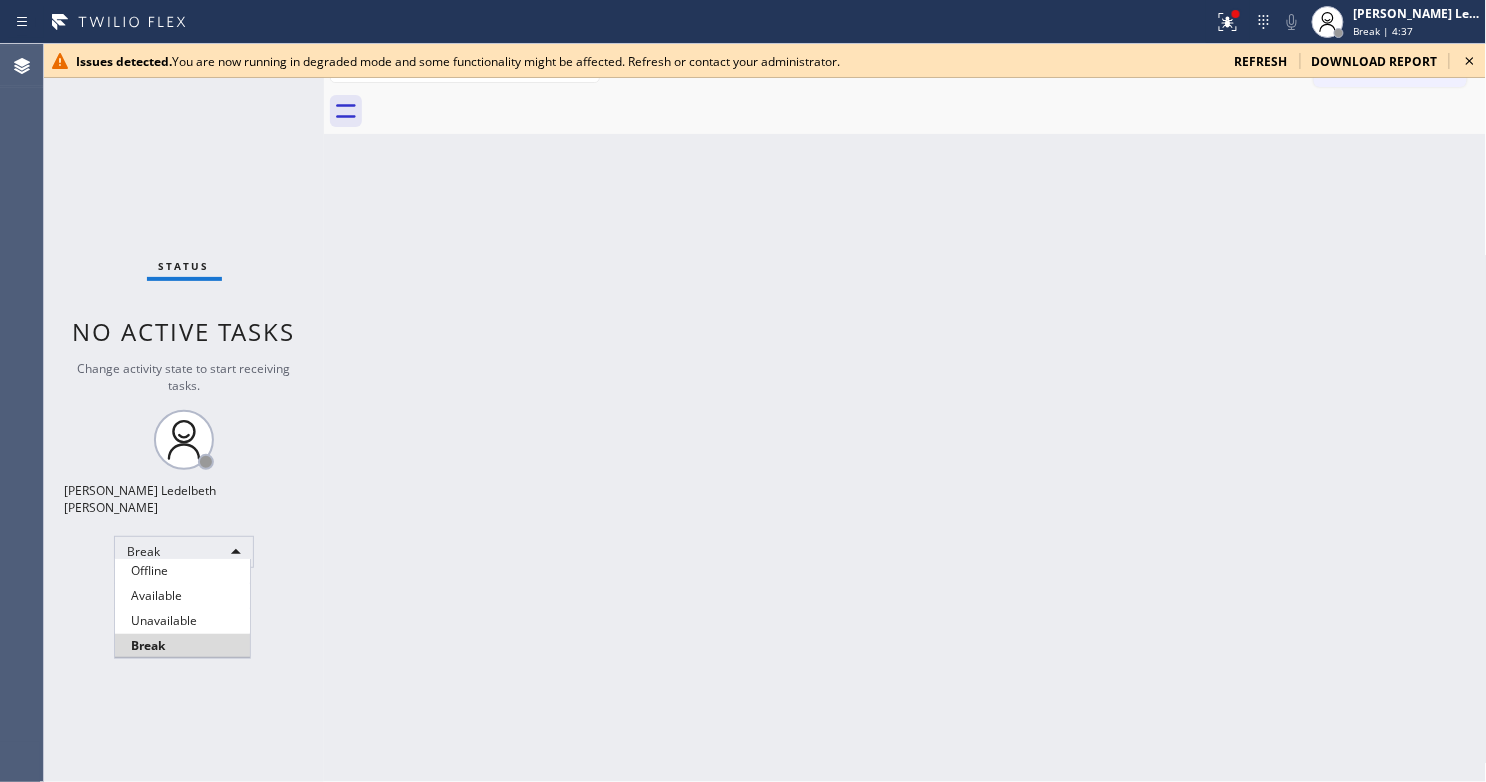 type 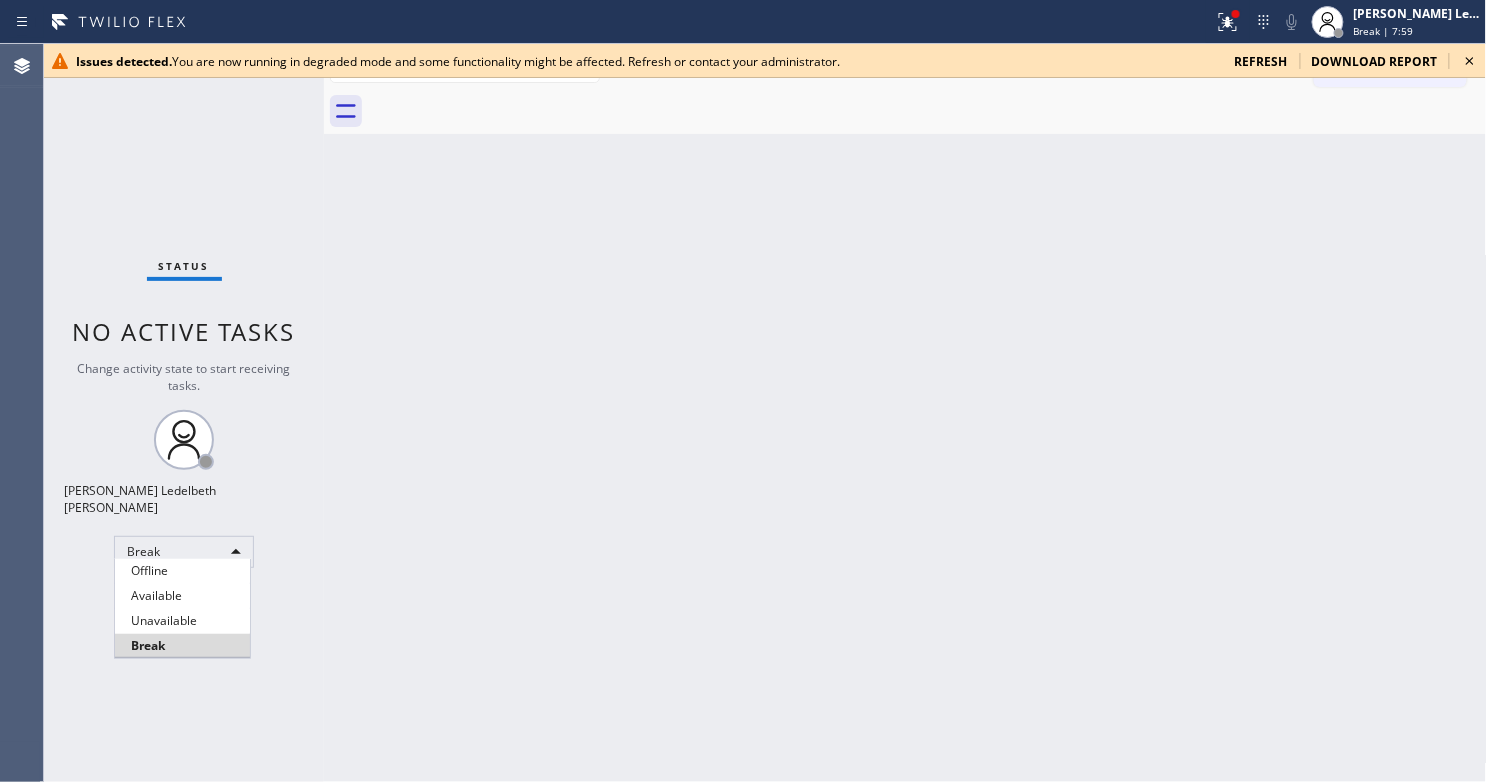 type 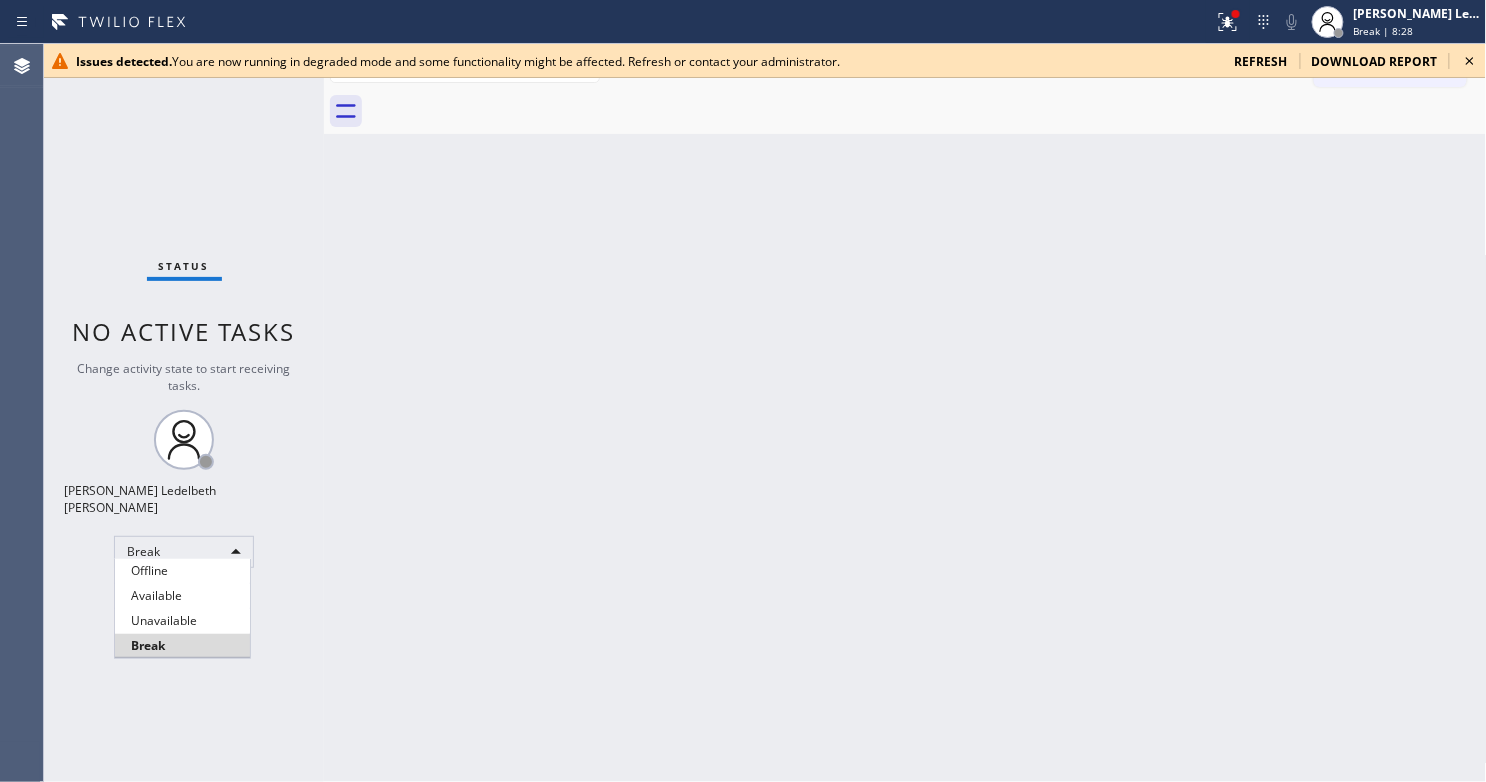 type 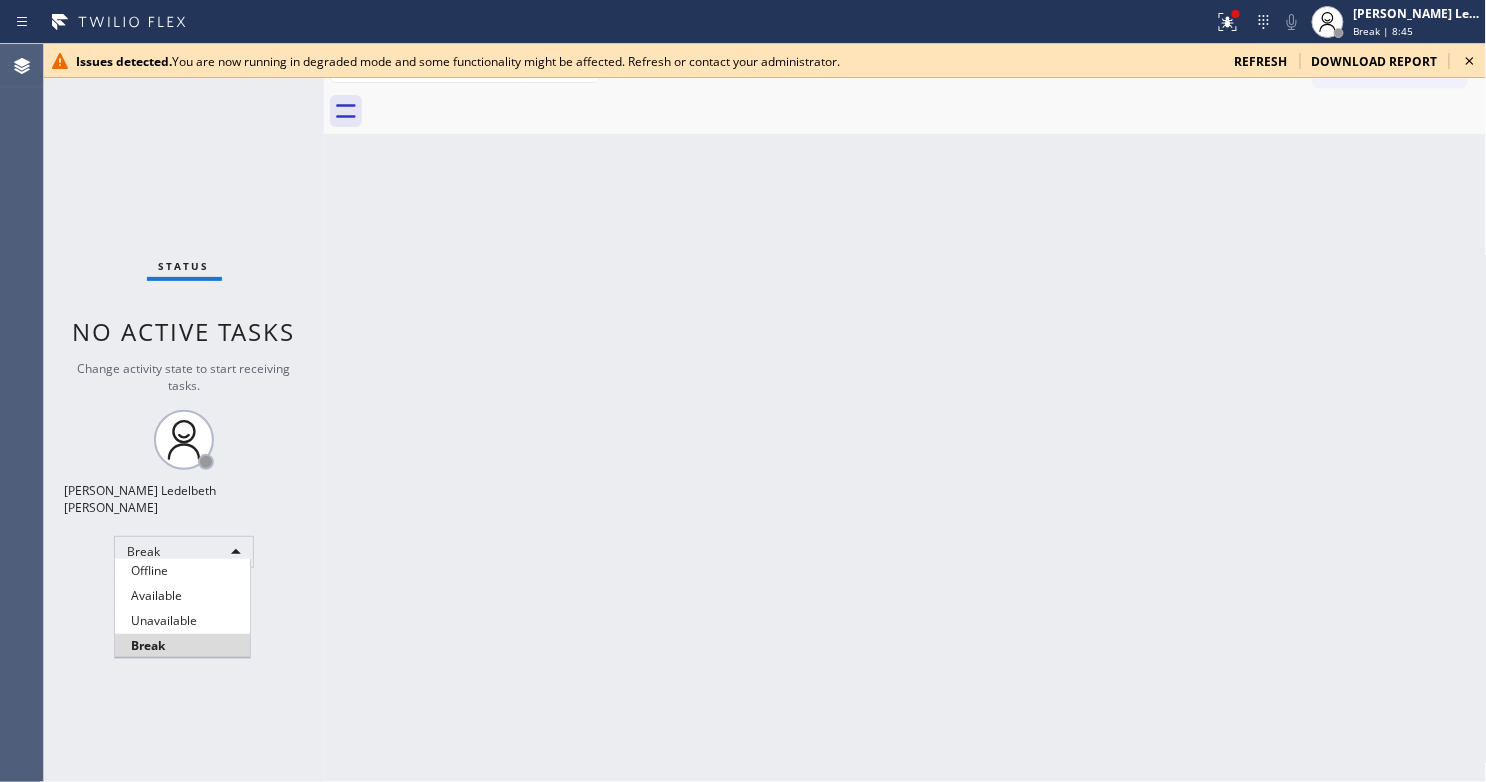 type 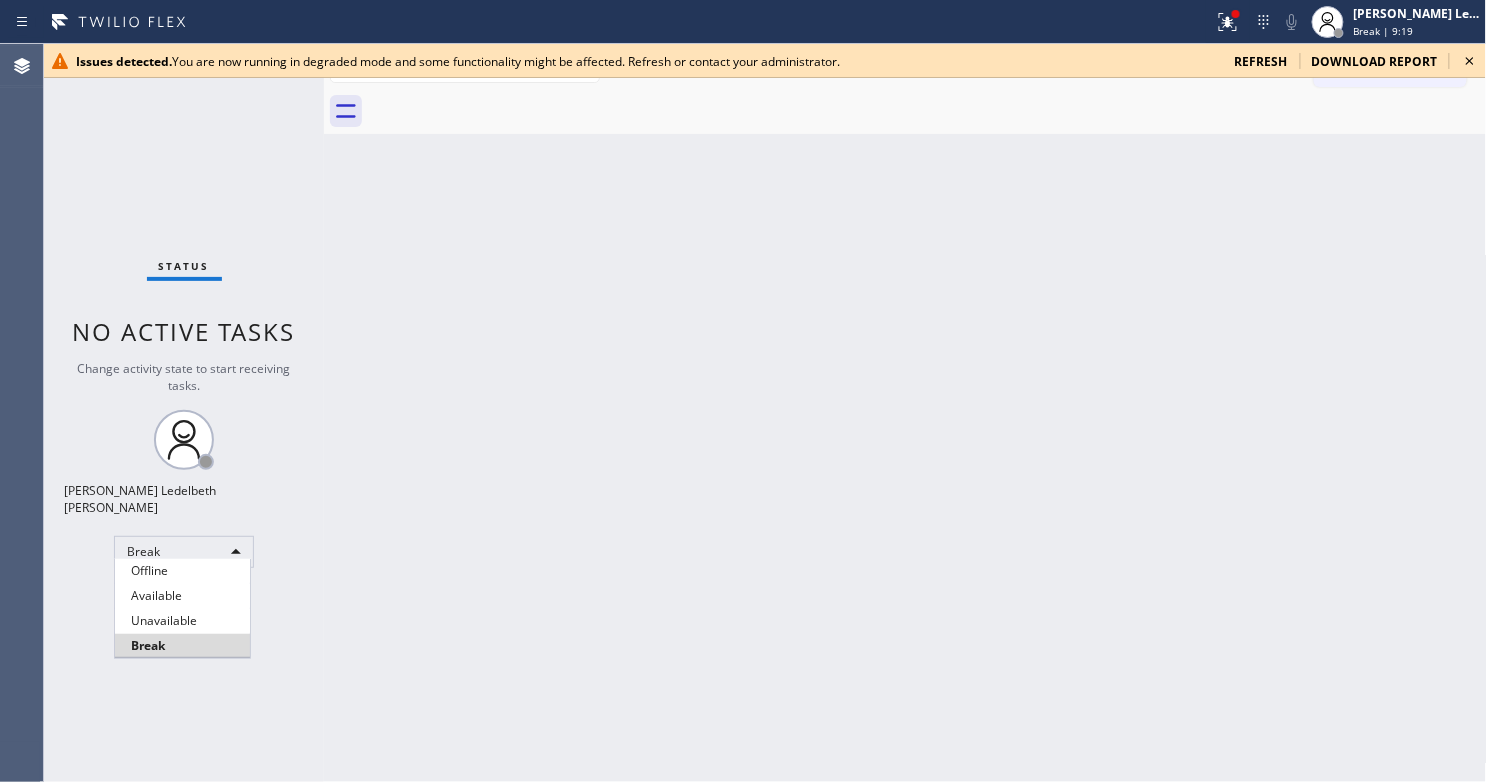 type 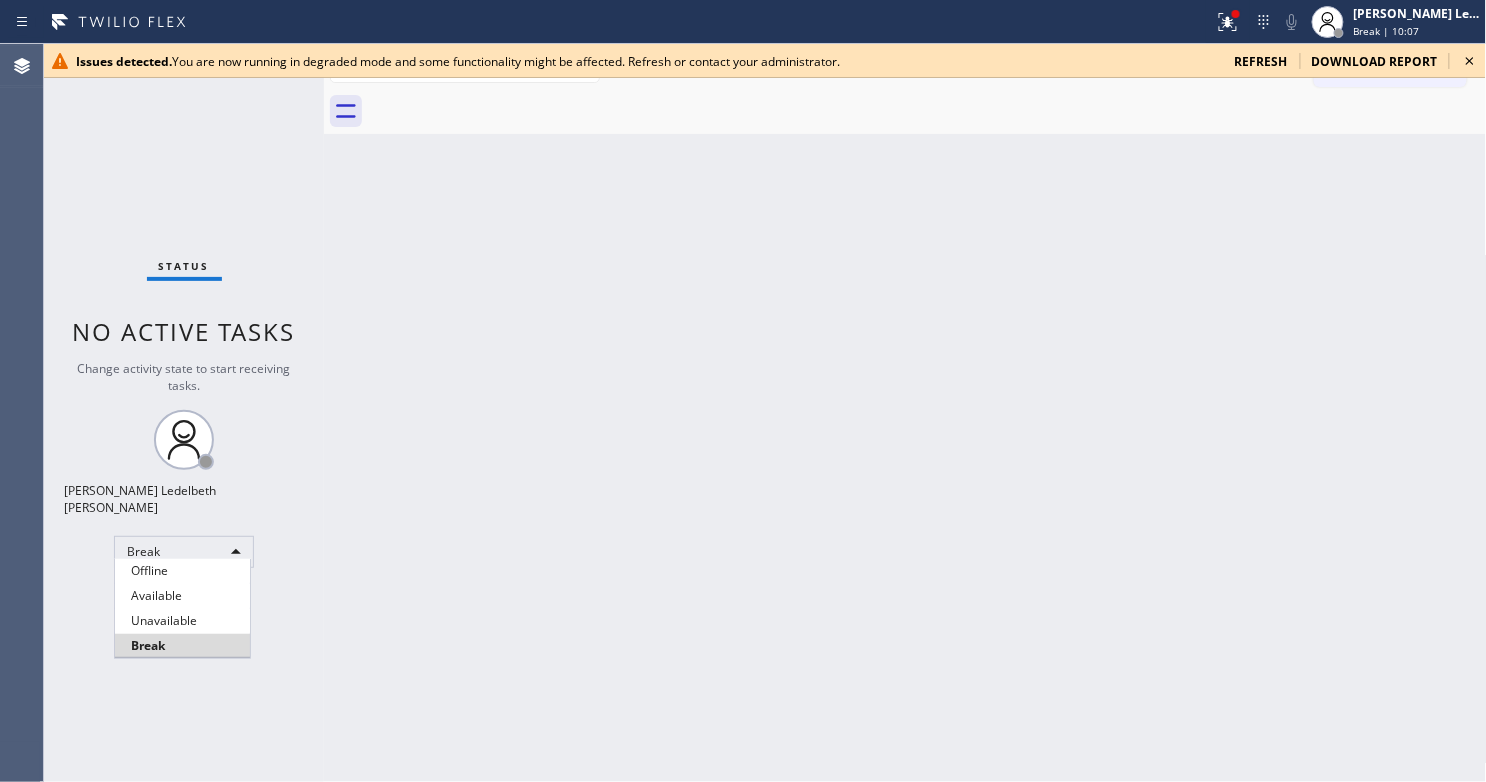 type 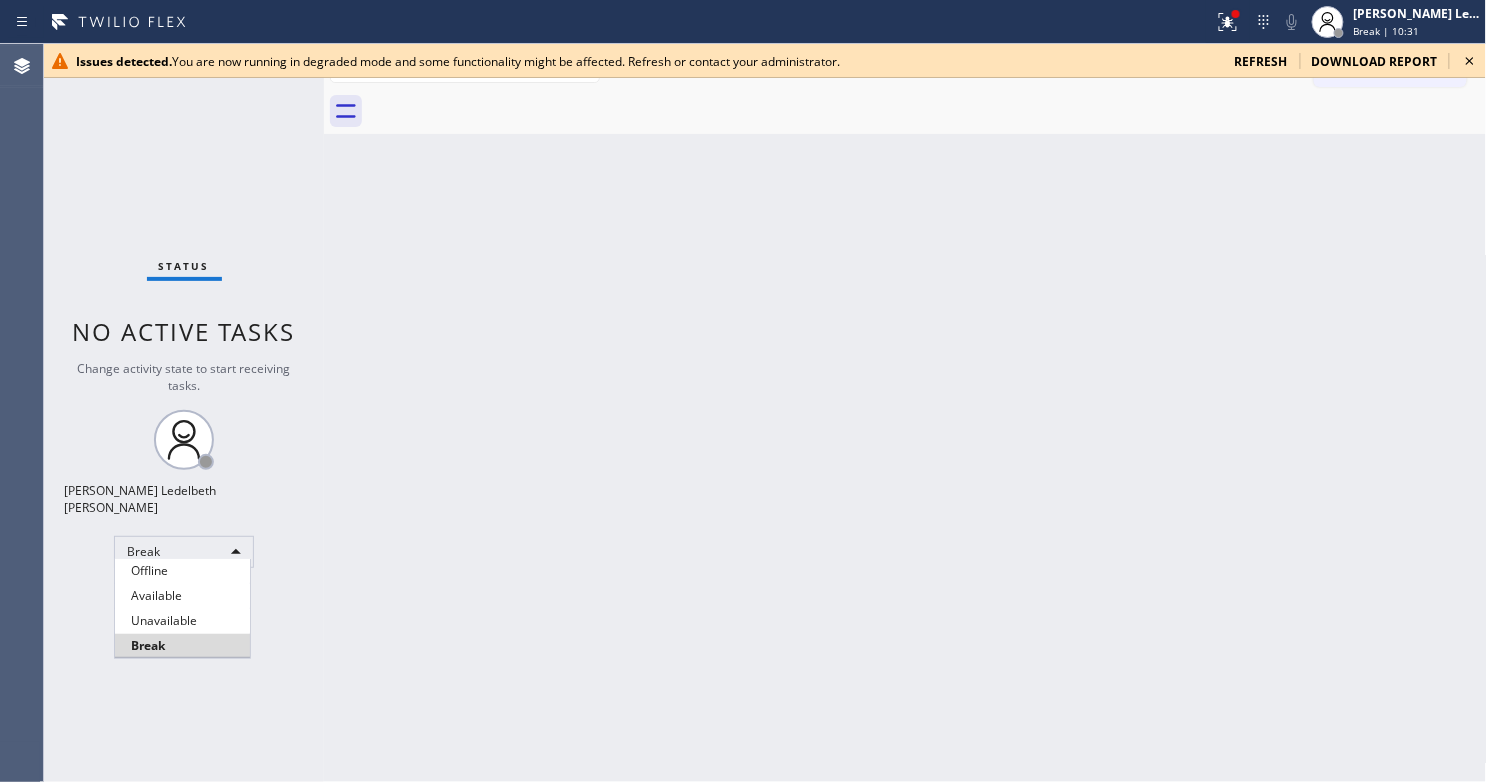 type 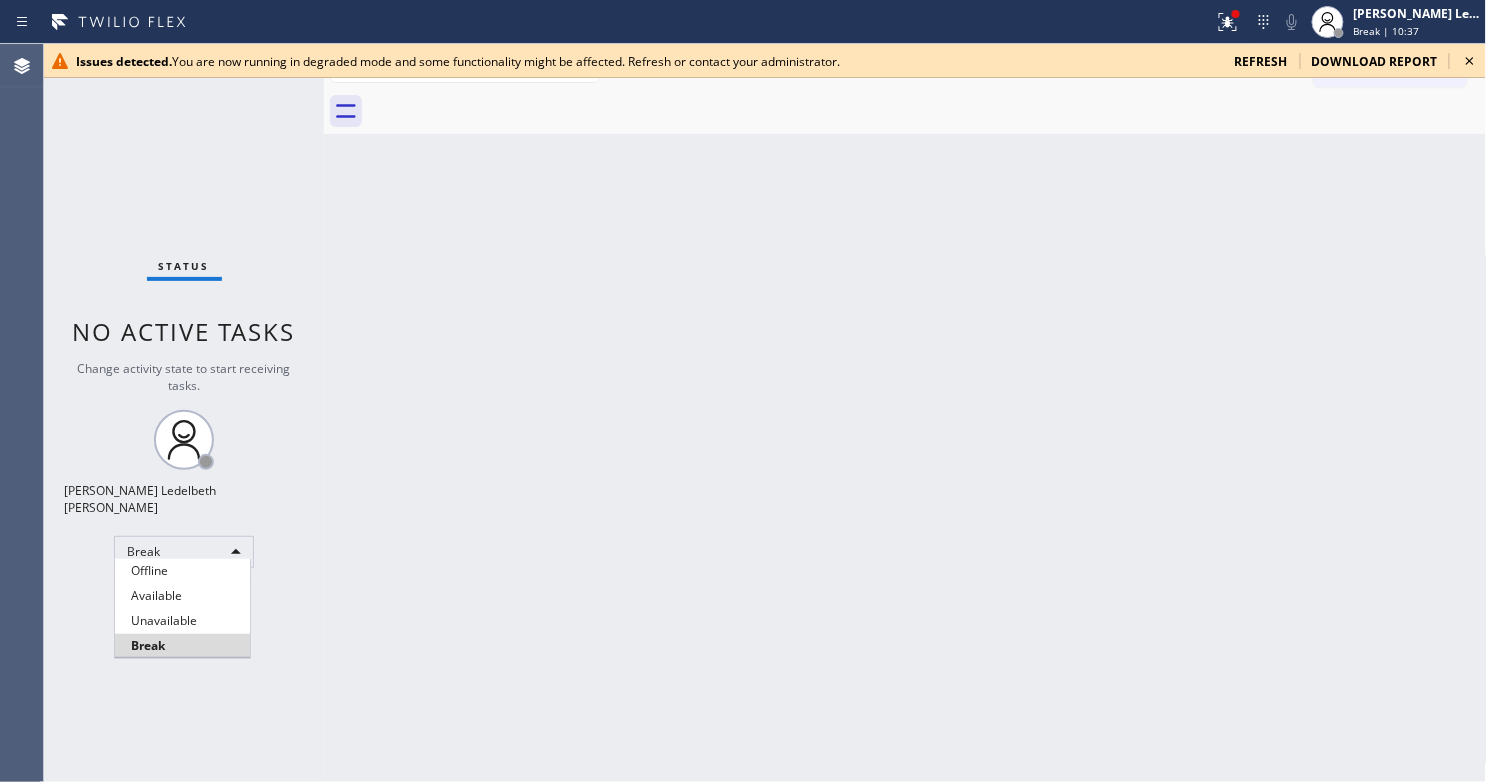 type 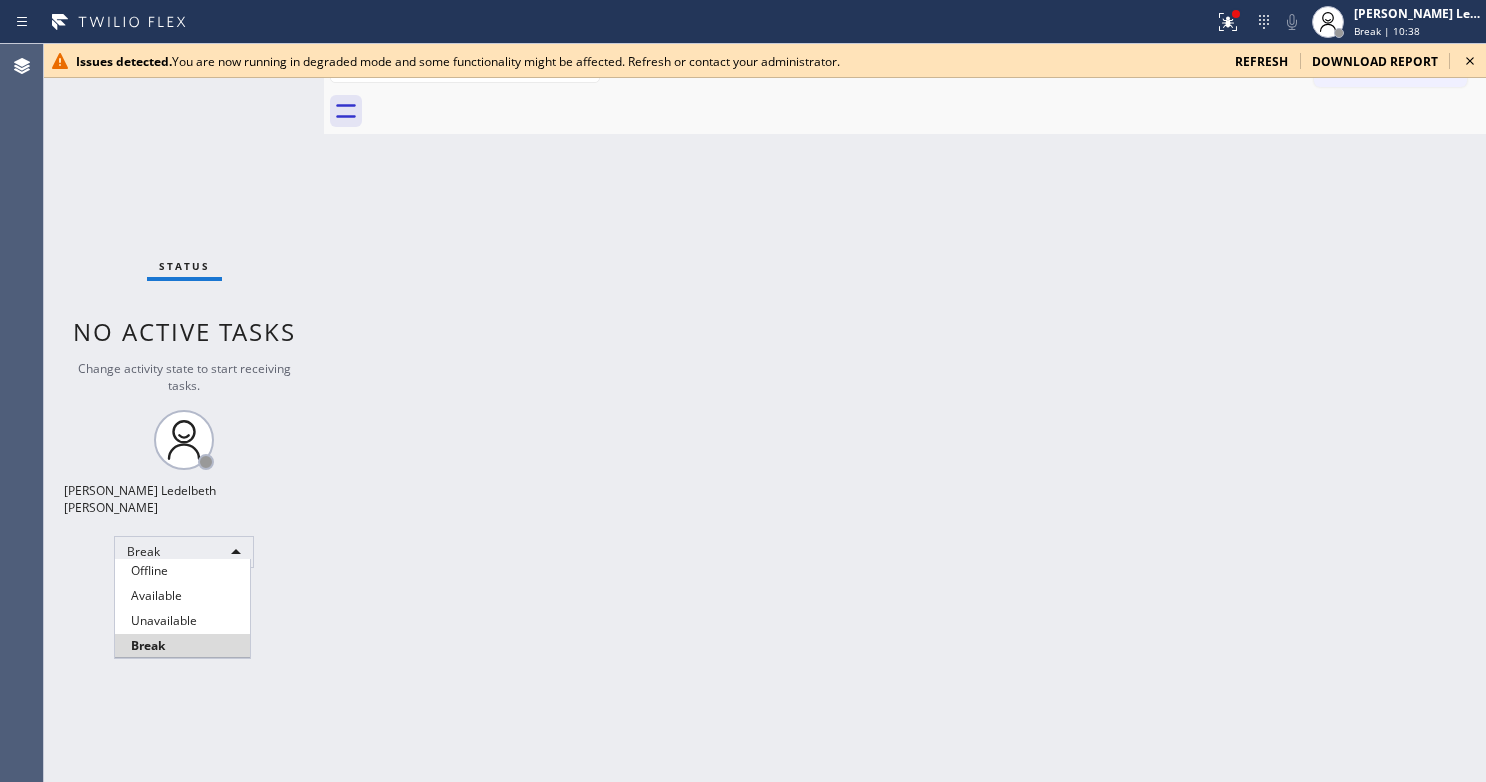 type 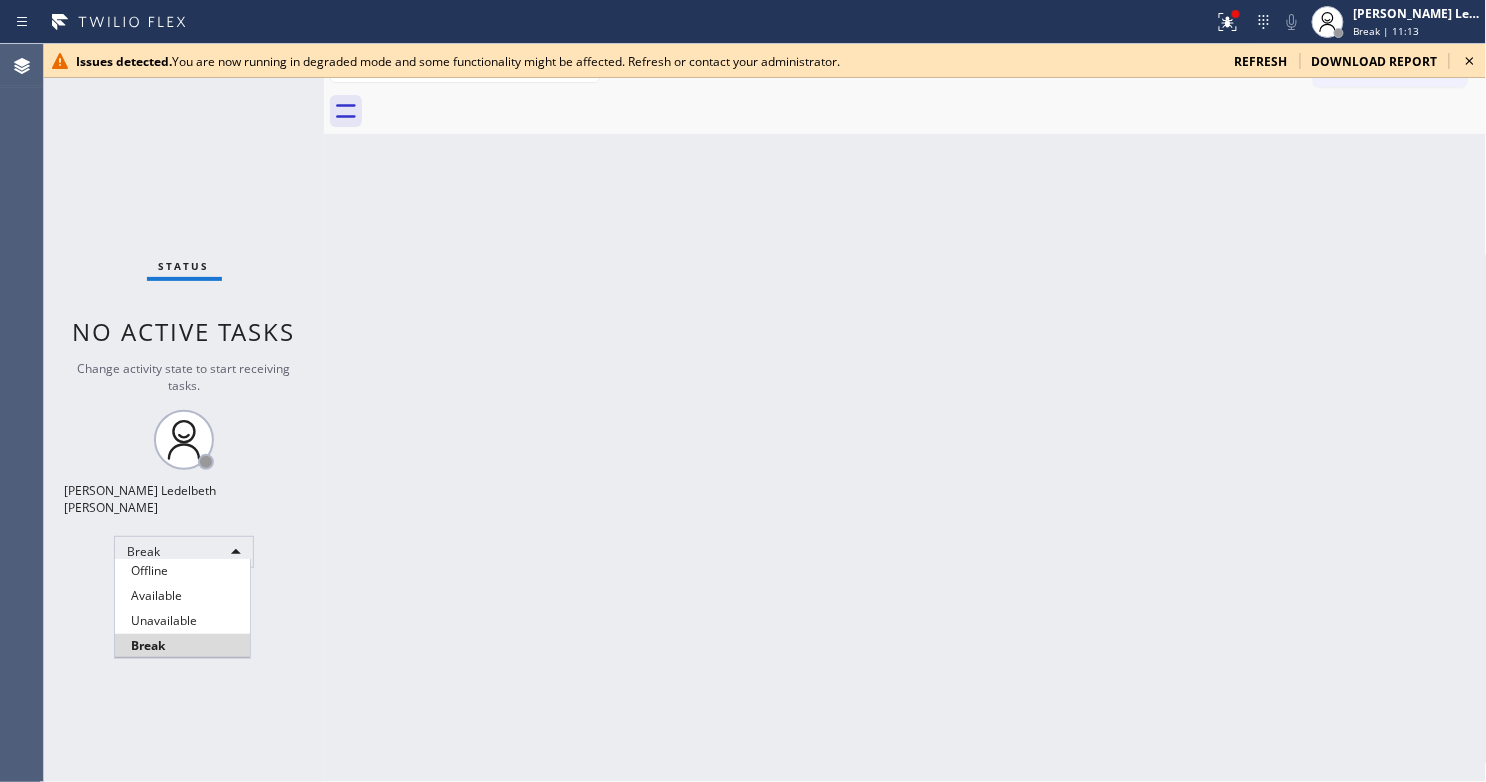 type 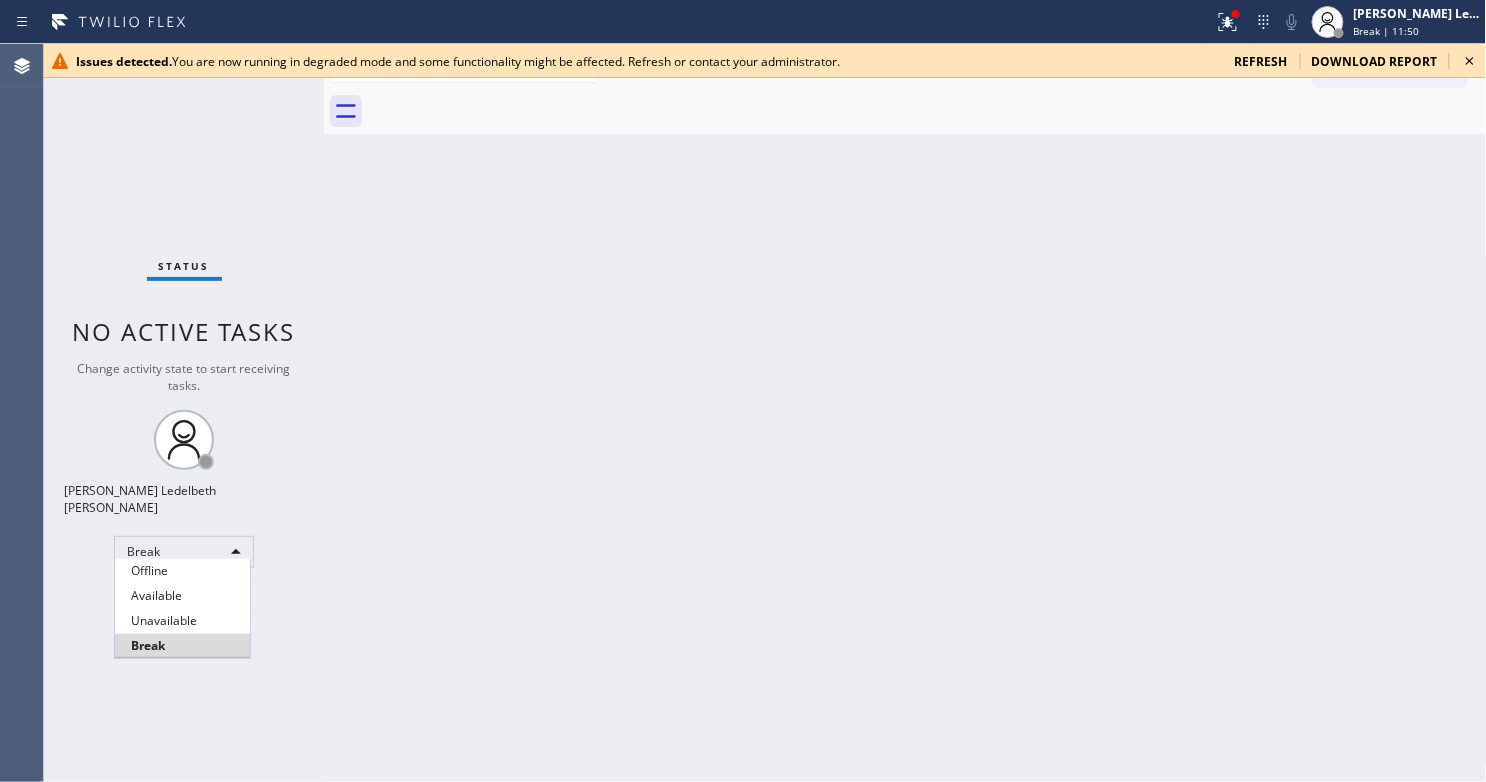 type 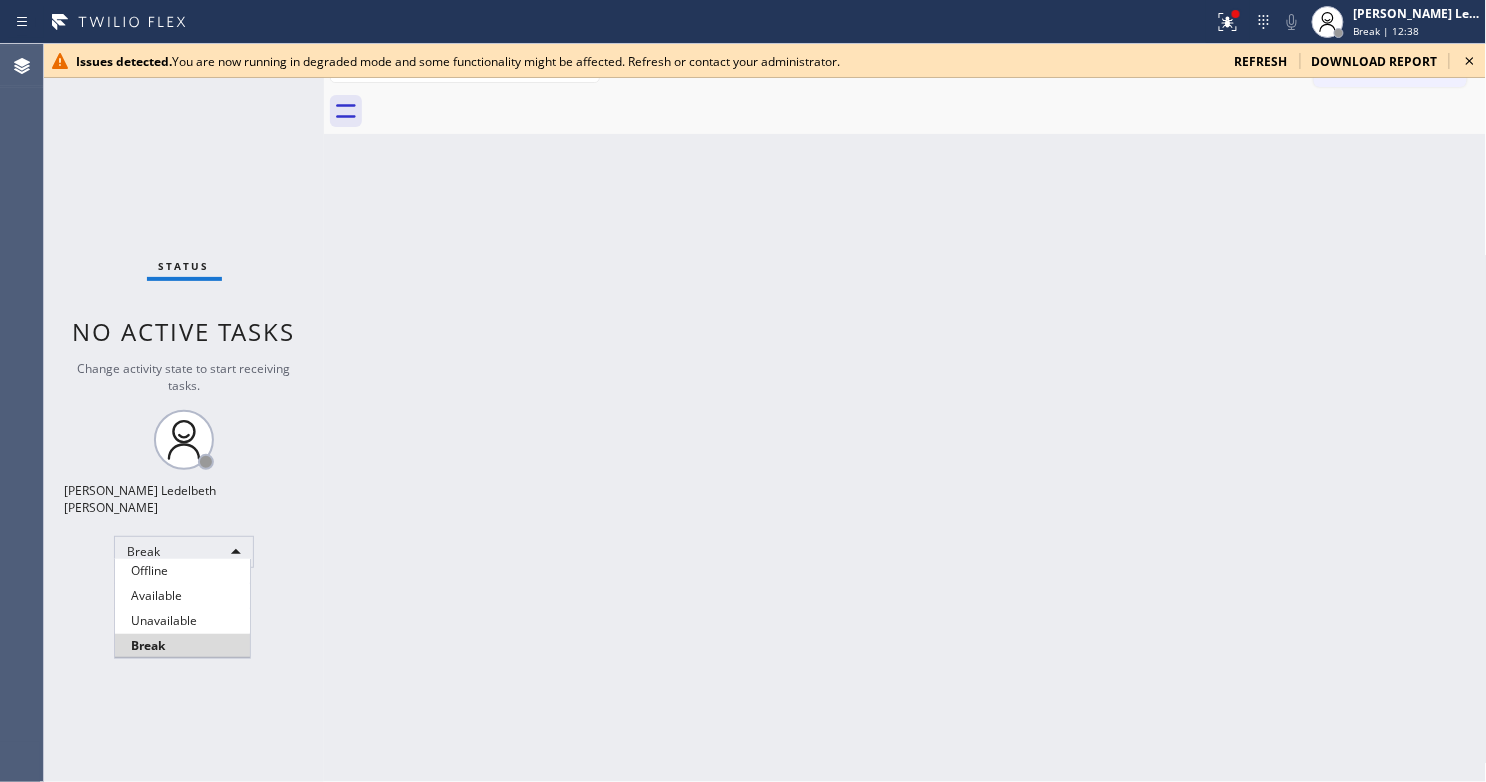 type 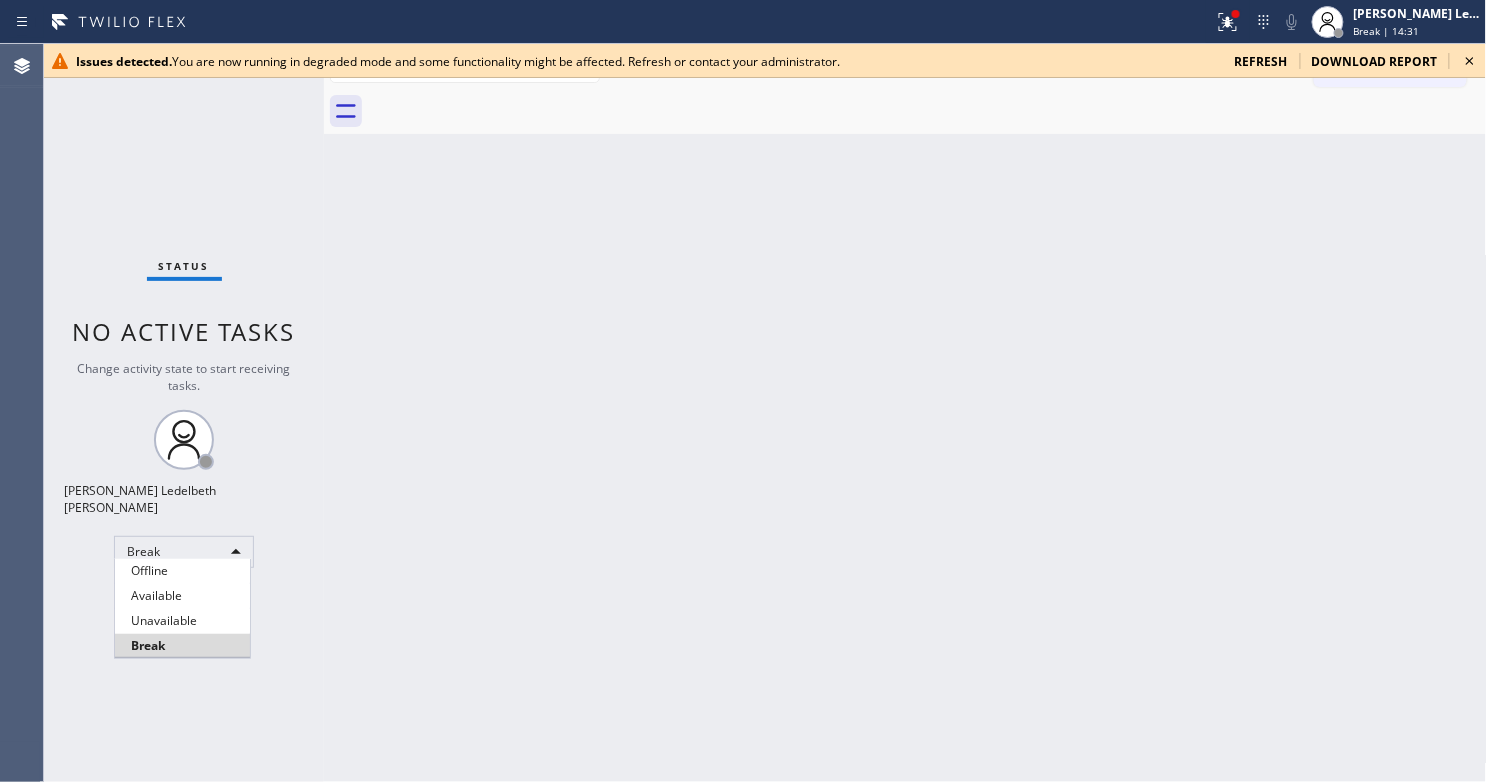 type 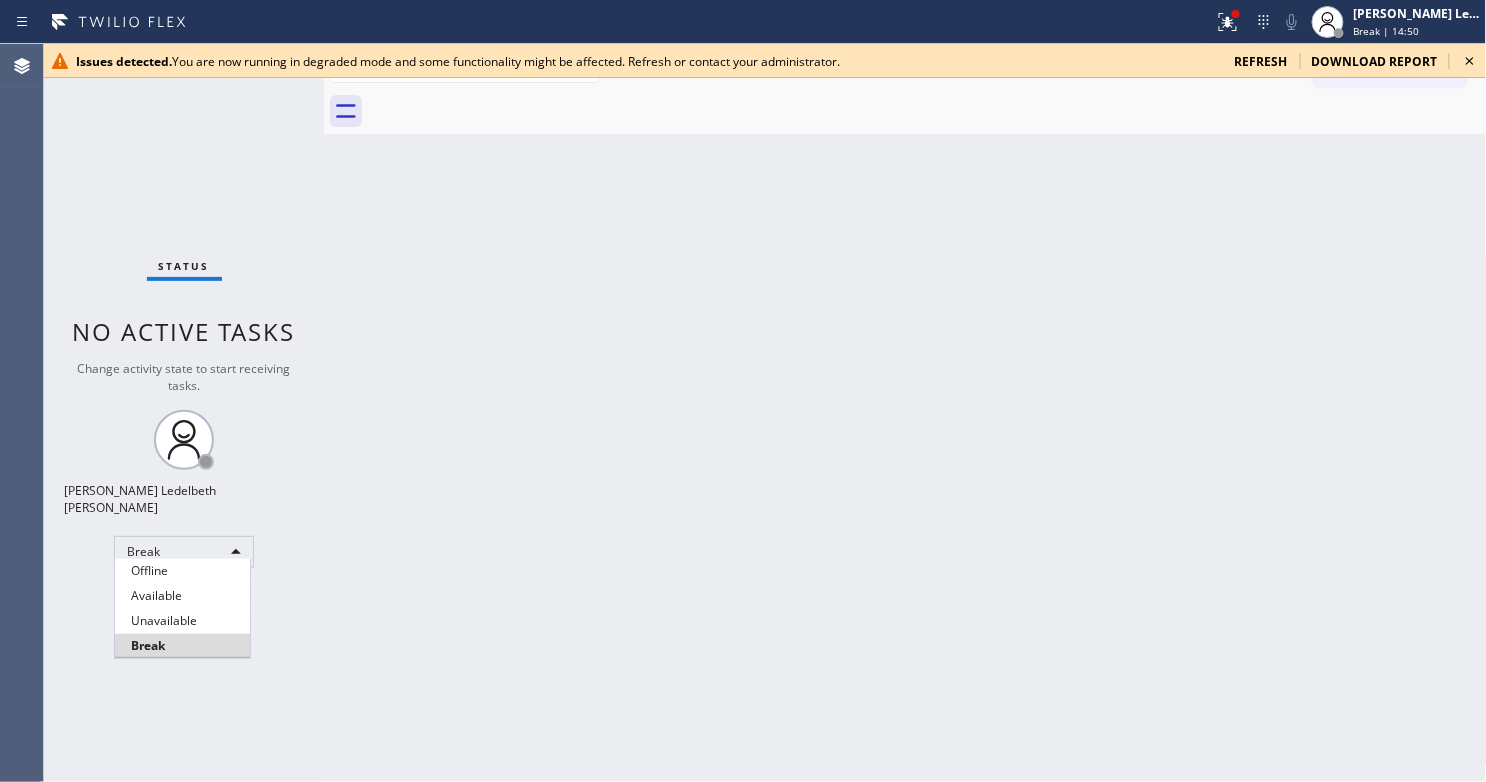 type 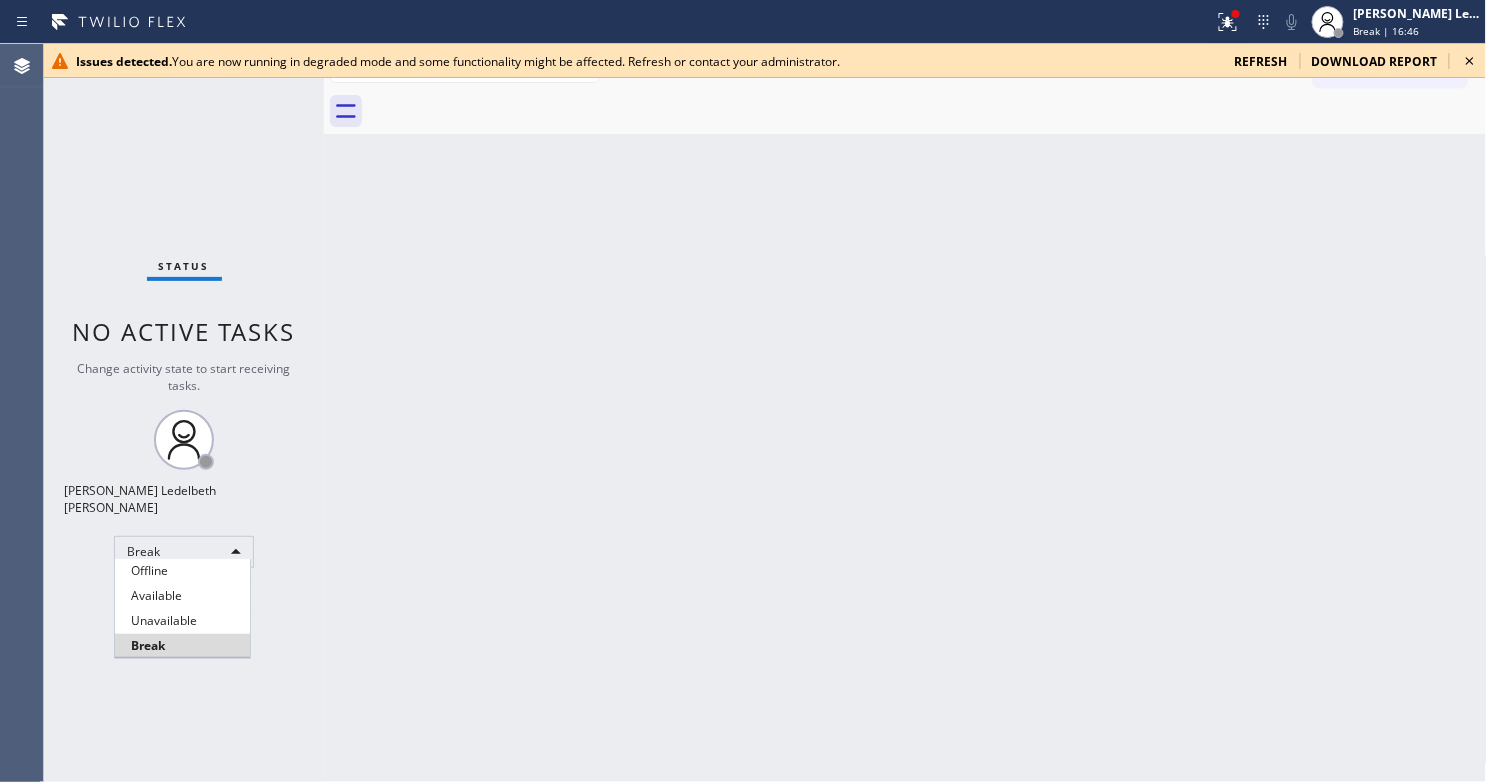 type 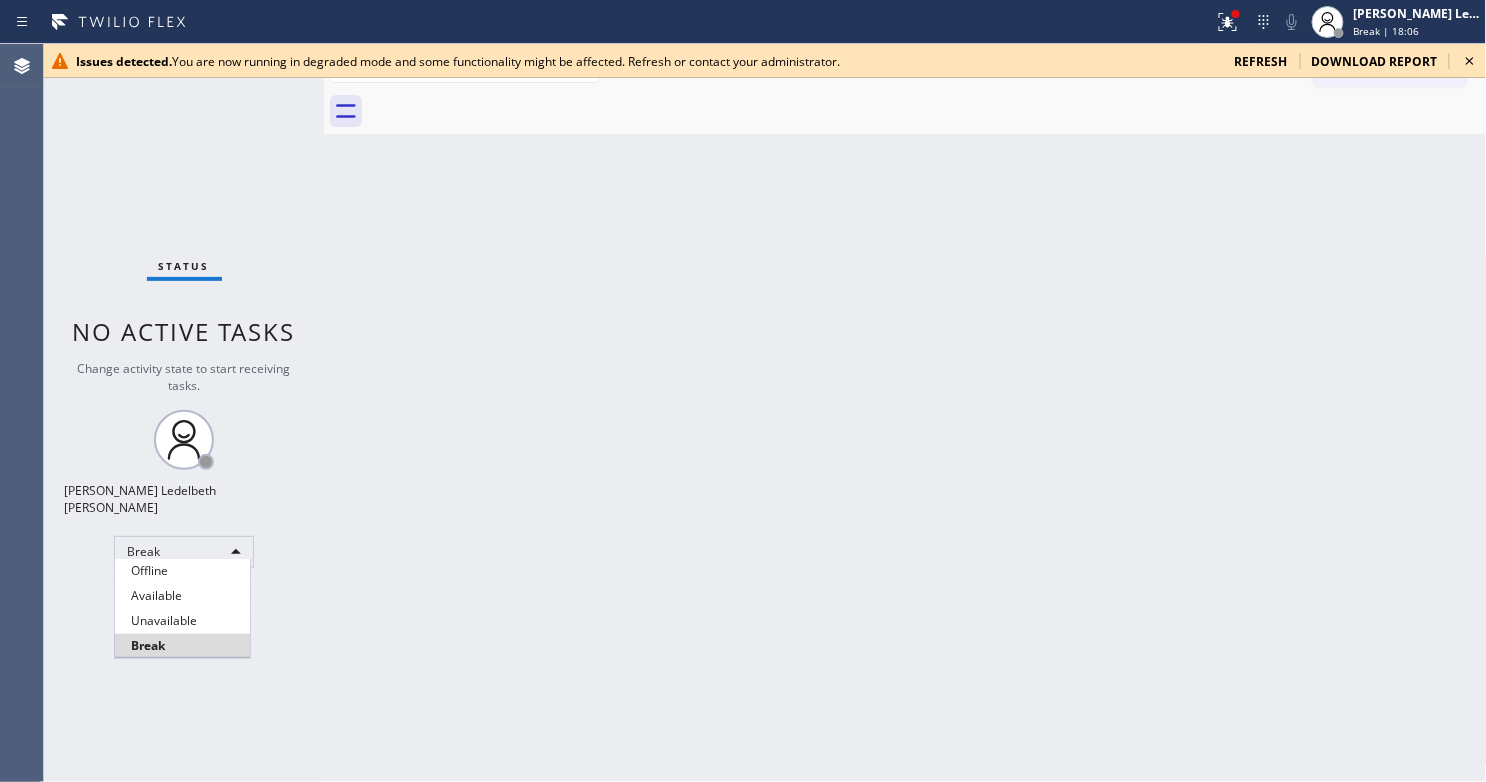 type 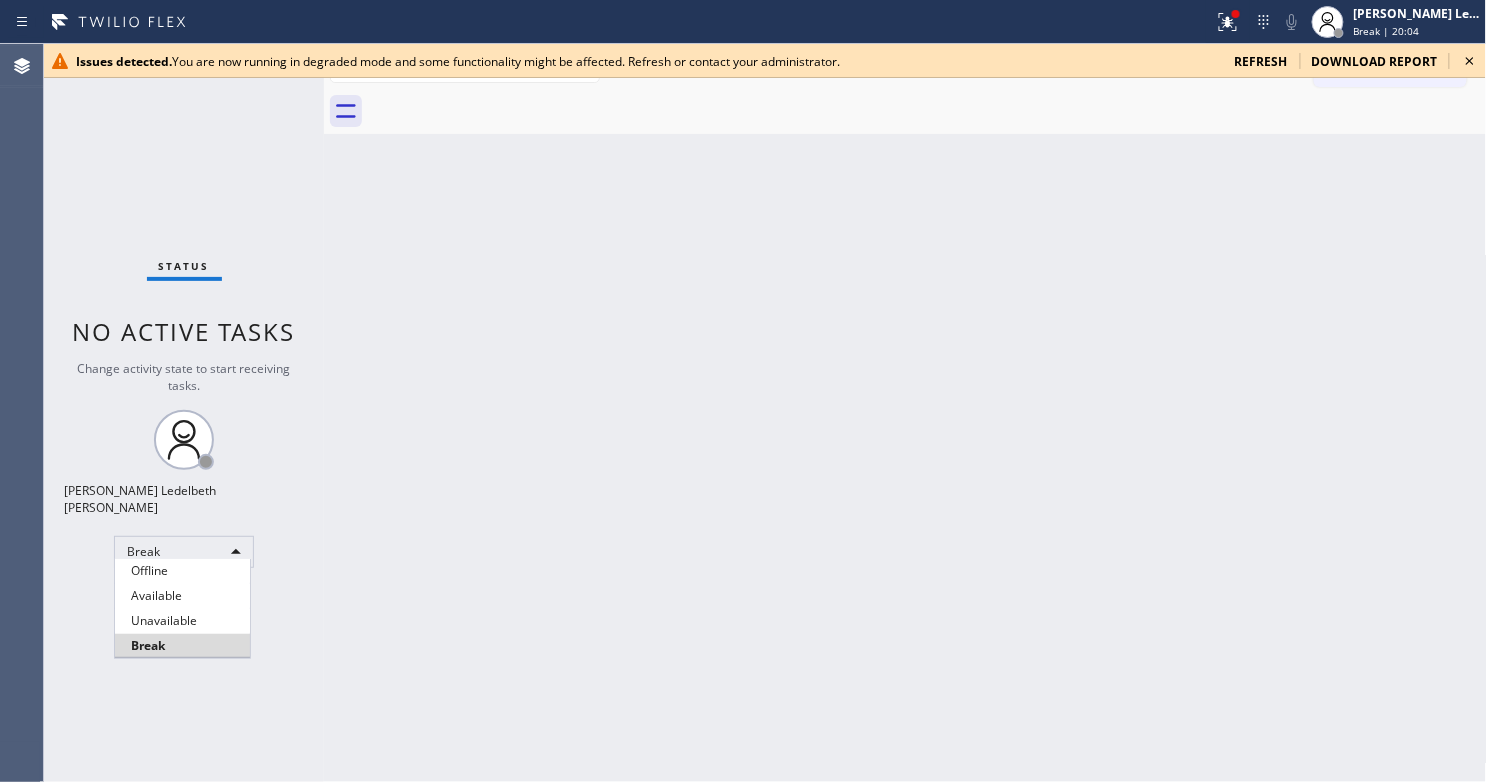 type 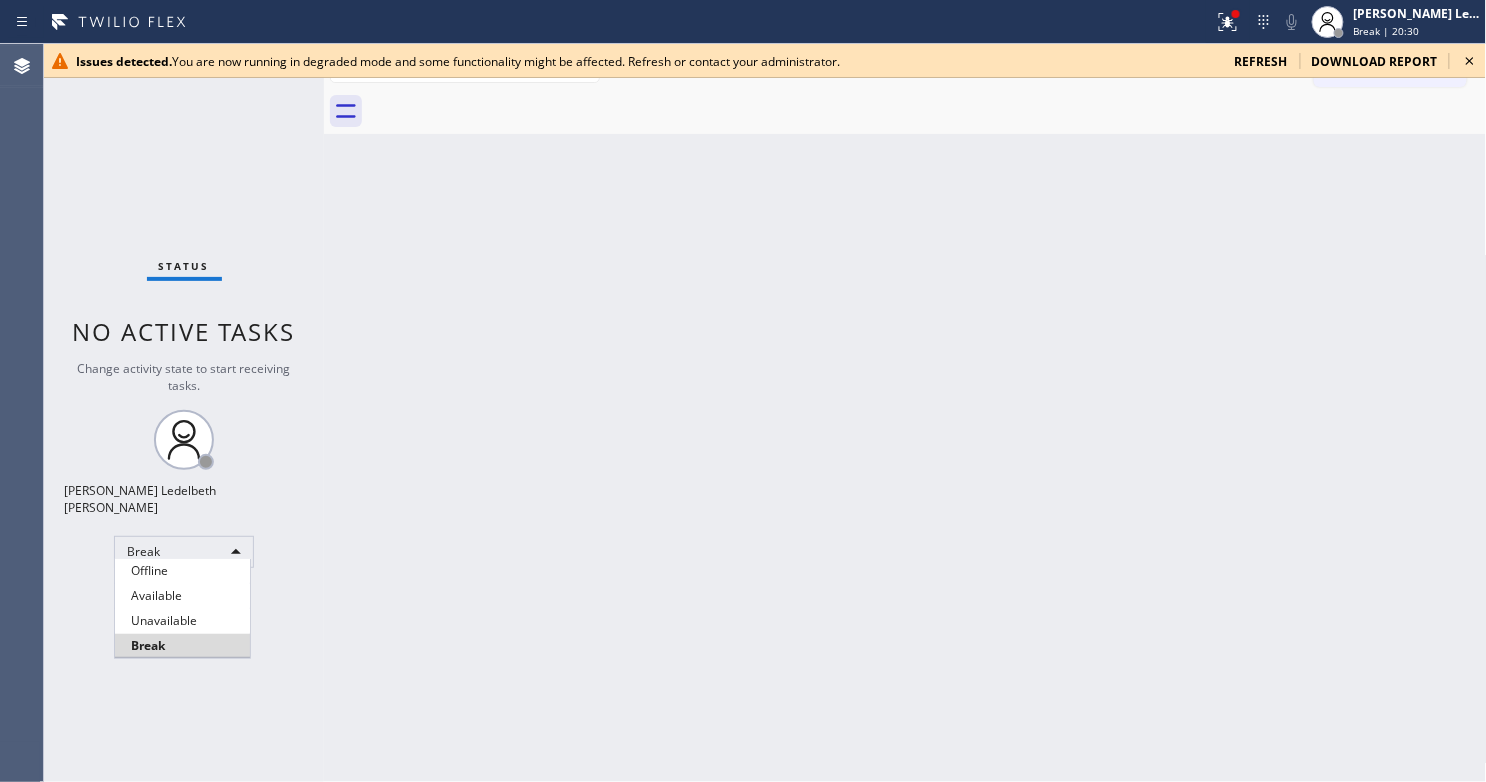 type 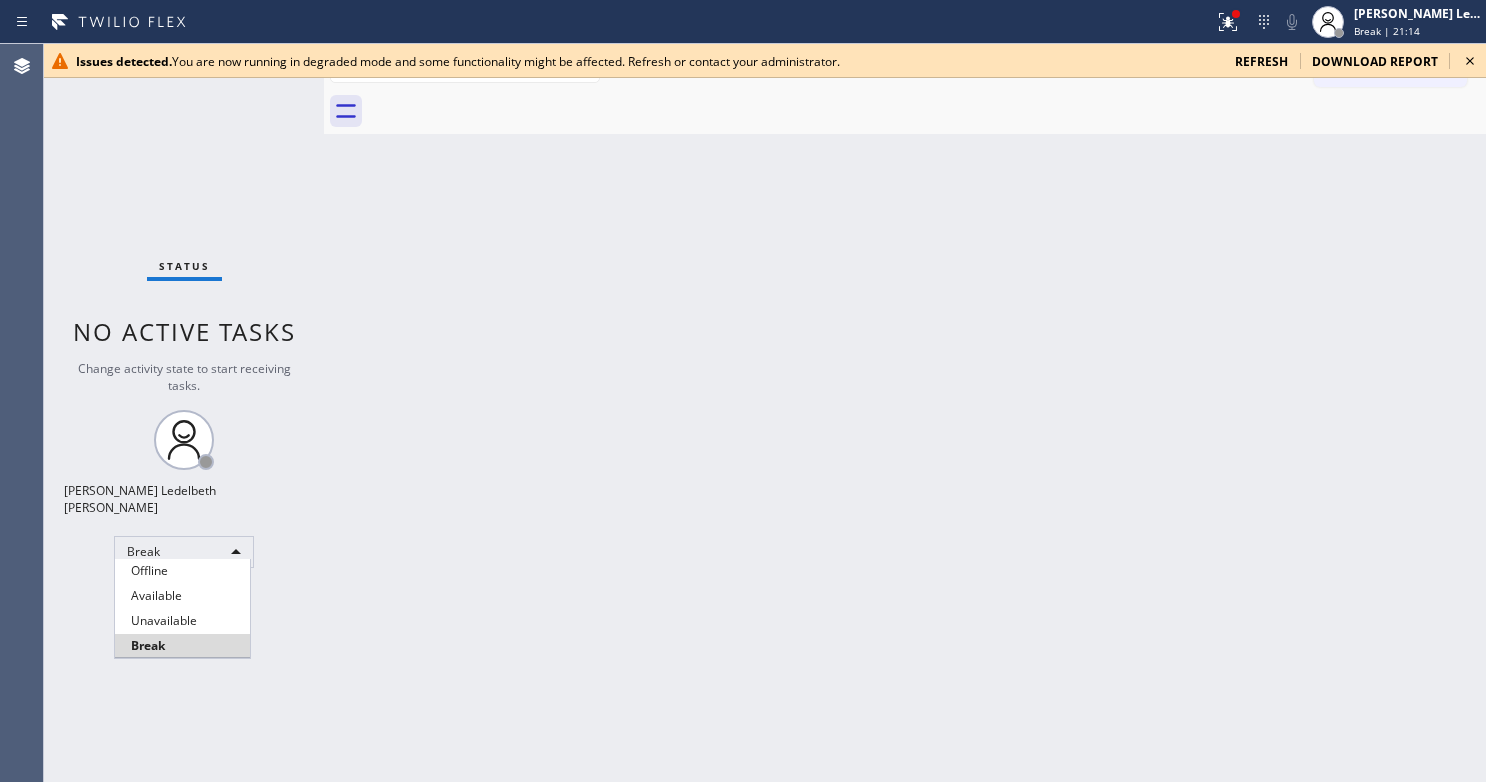 type 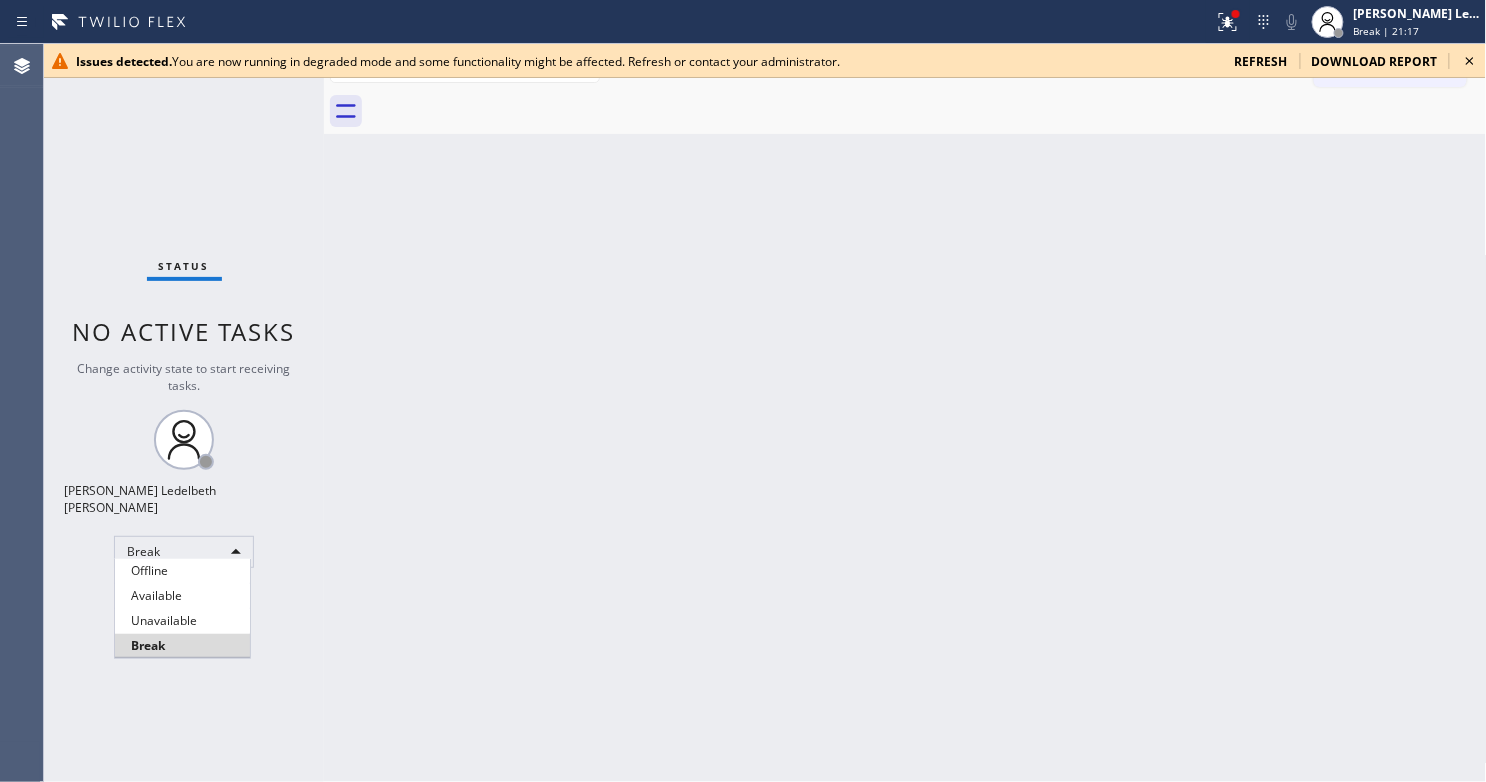 type 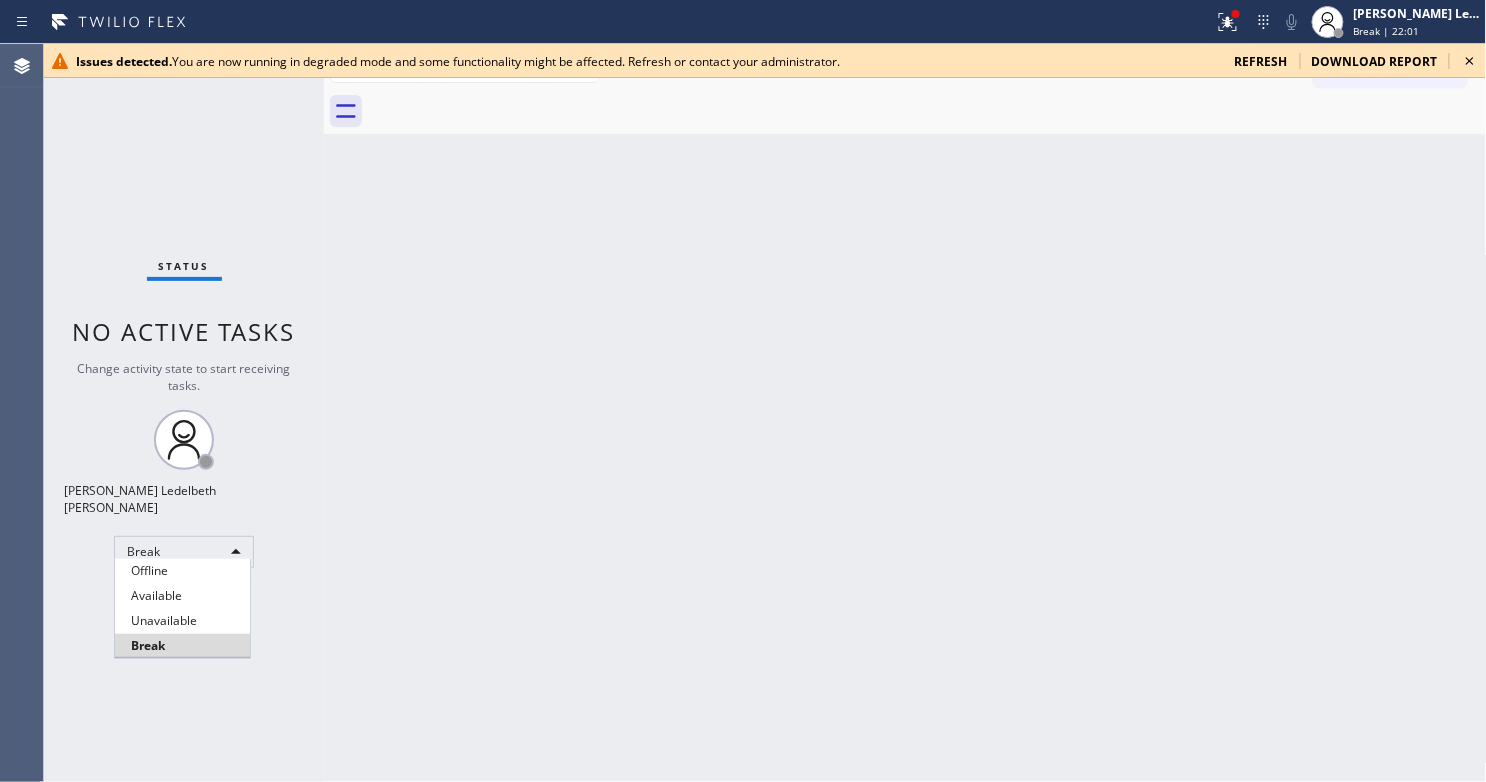 type 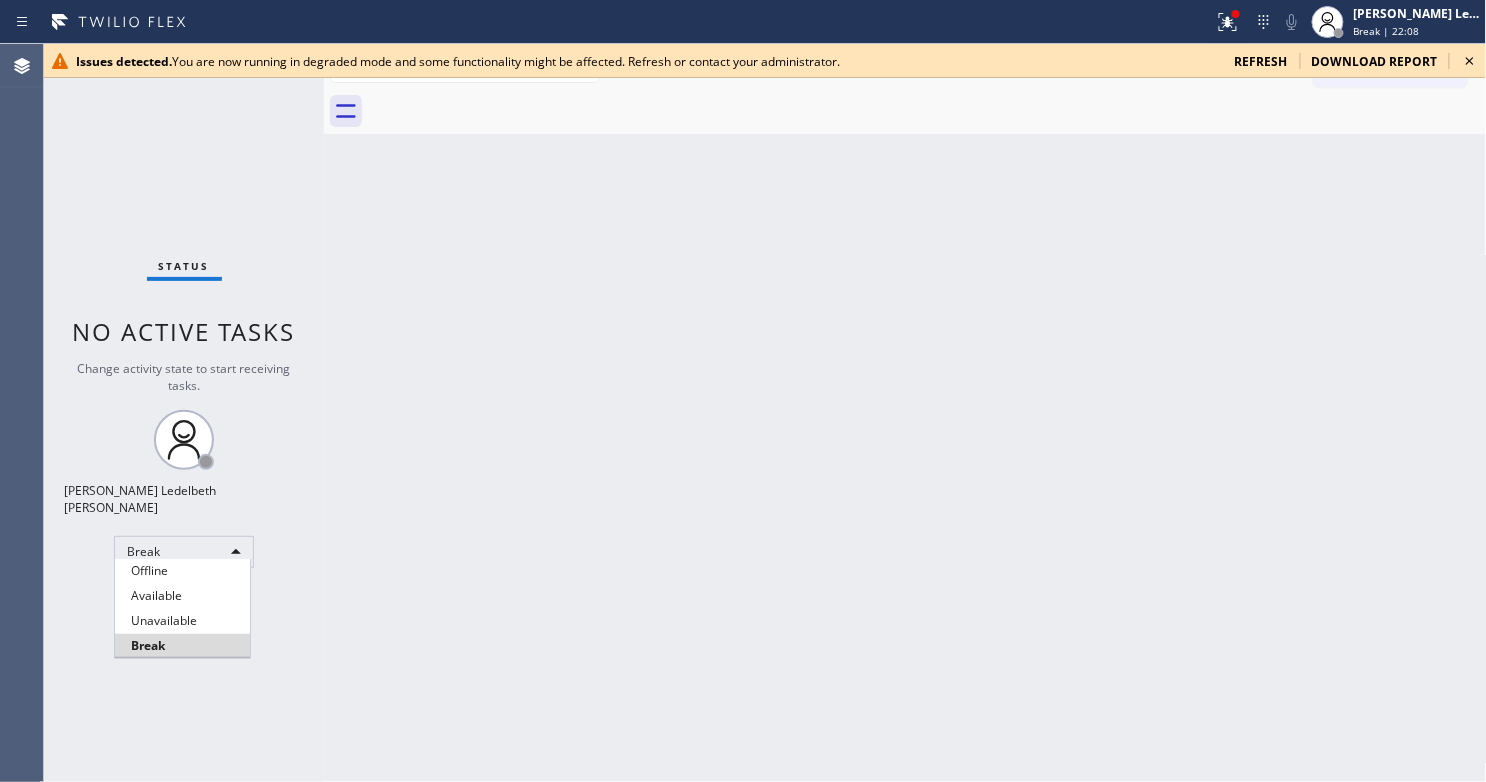type 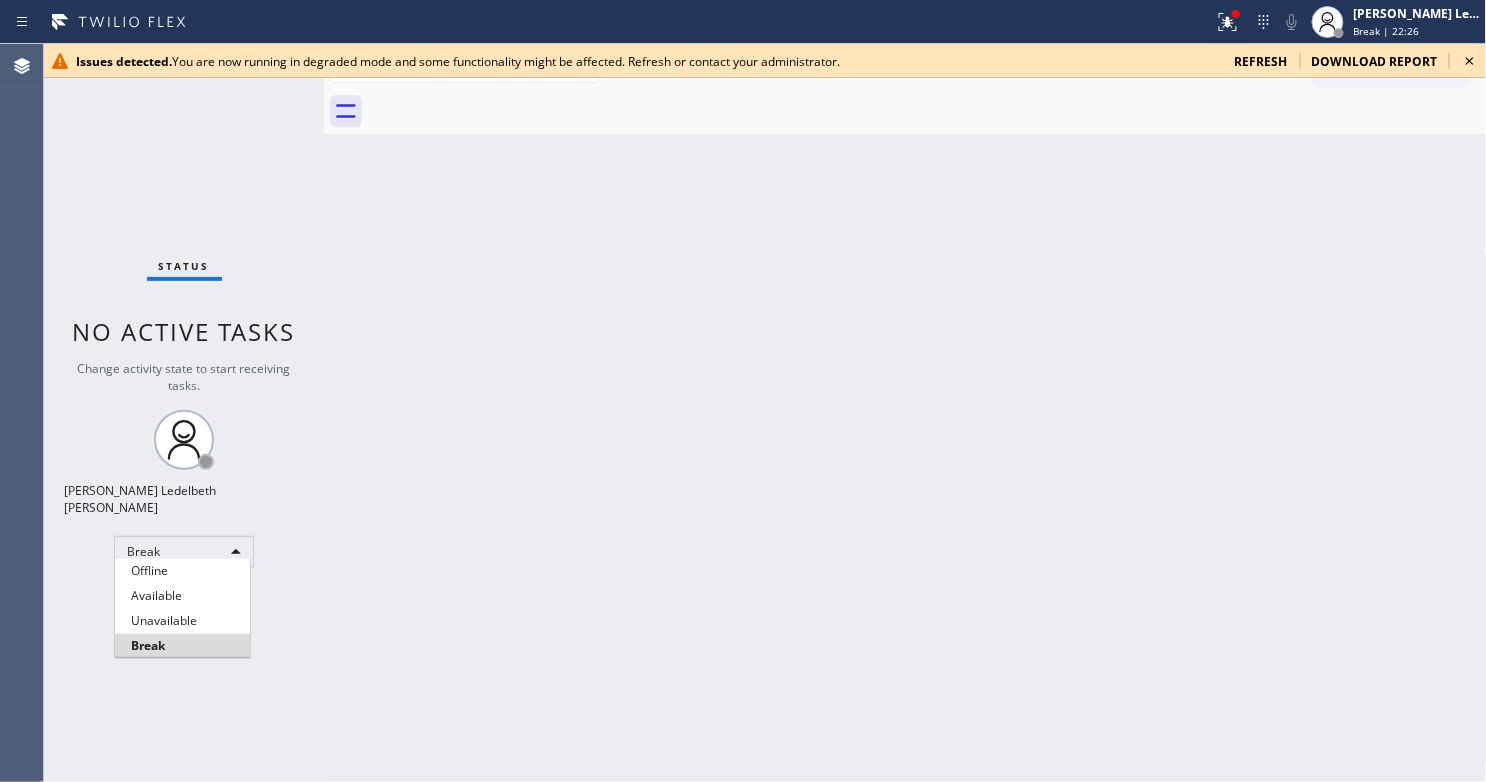 type 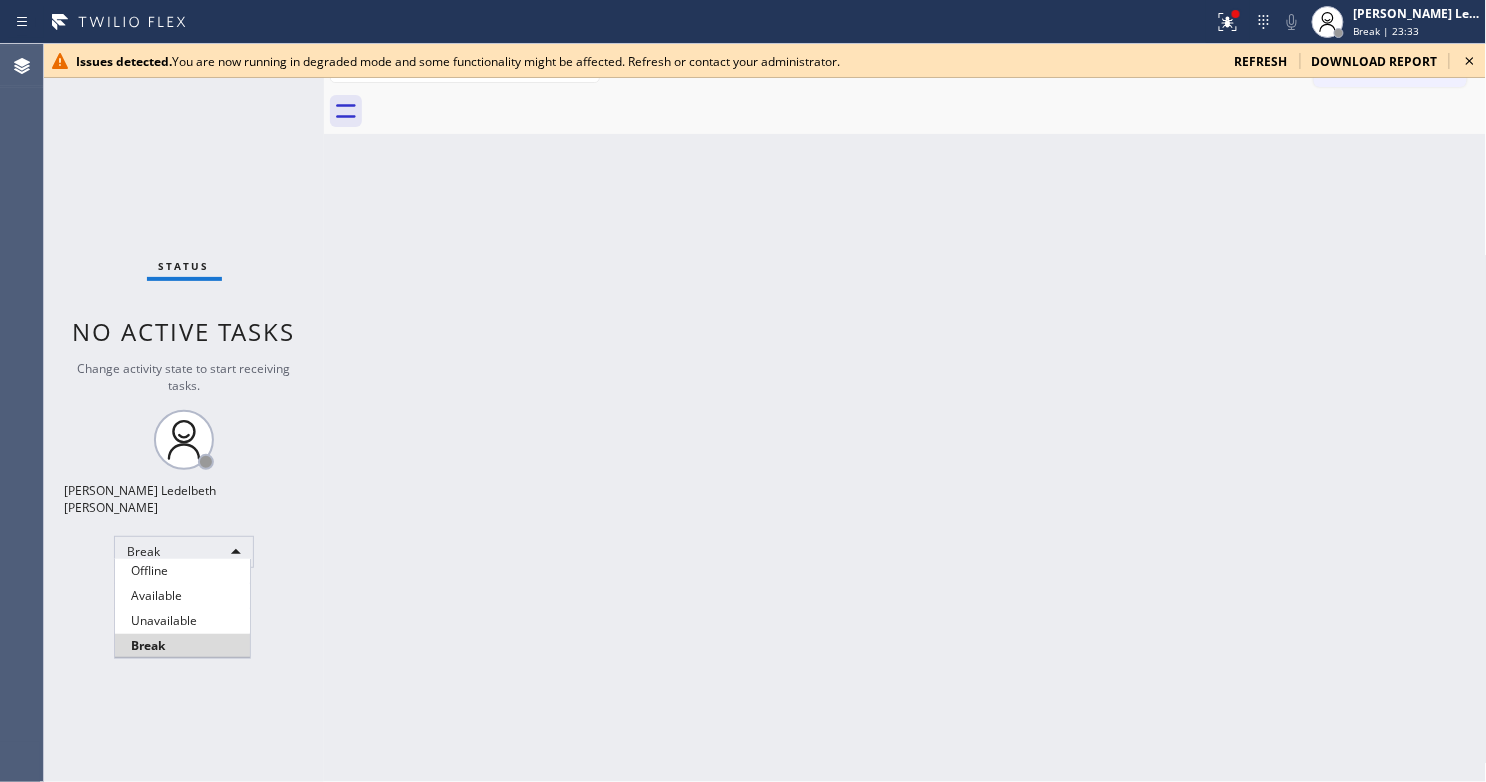 type 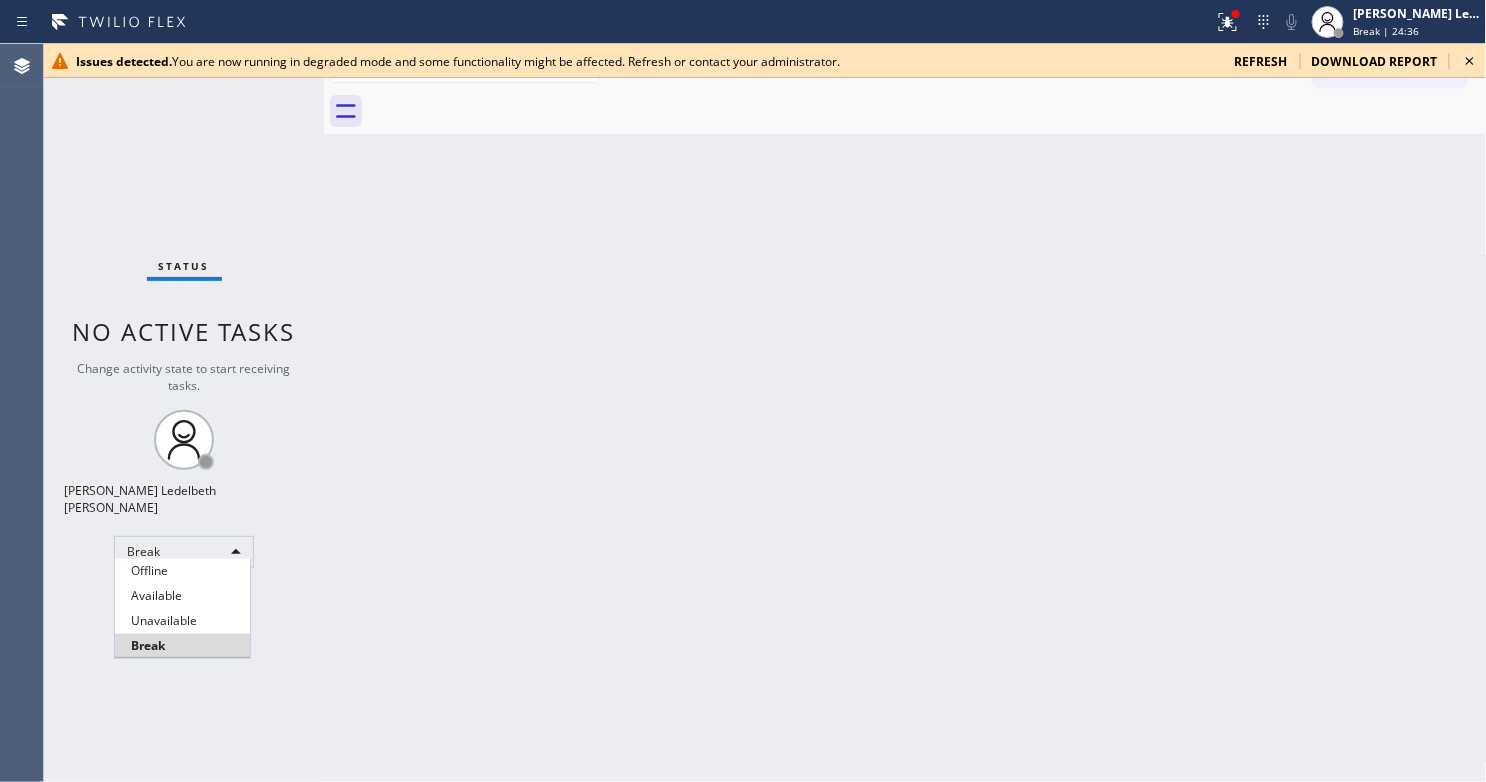 type 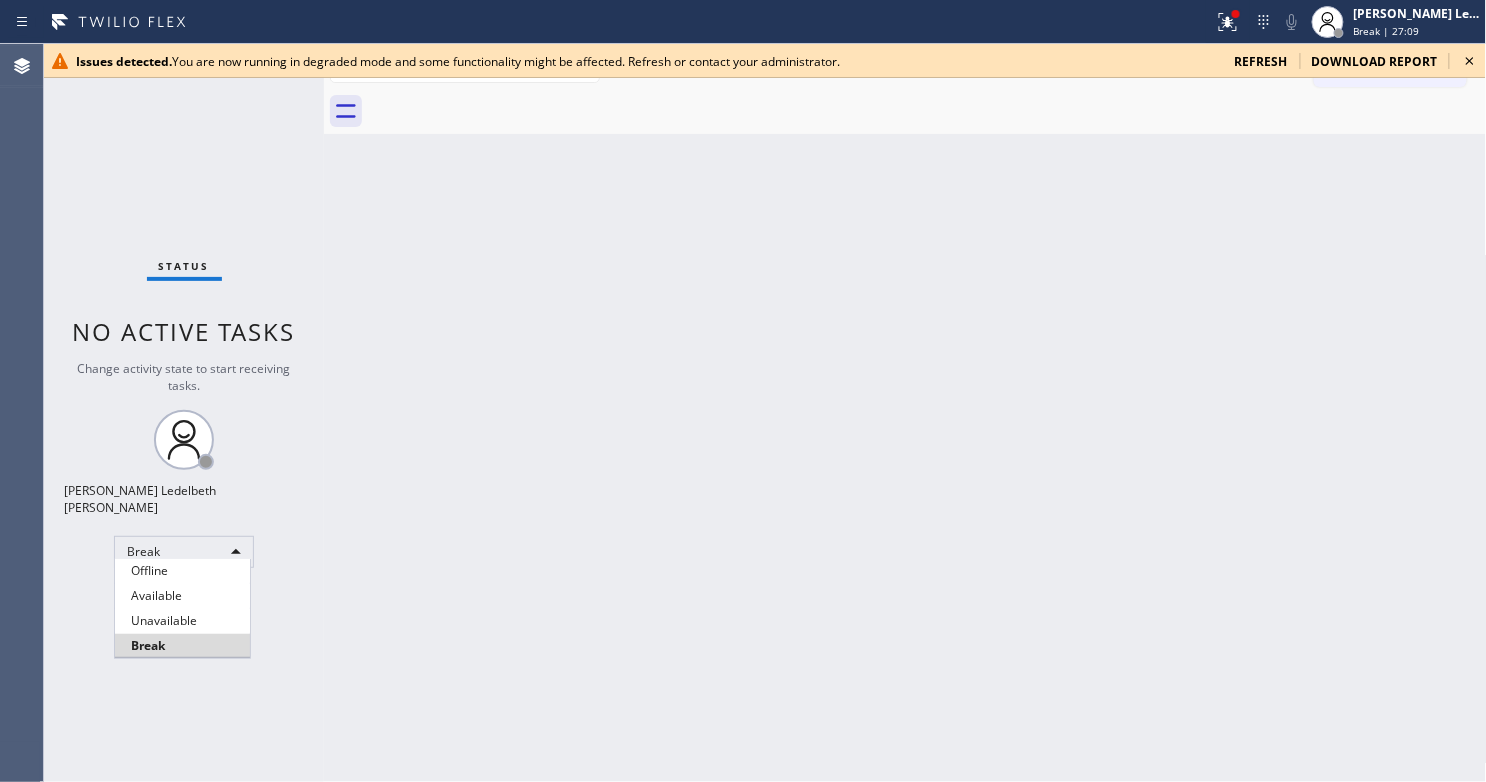 type 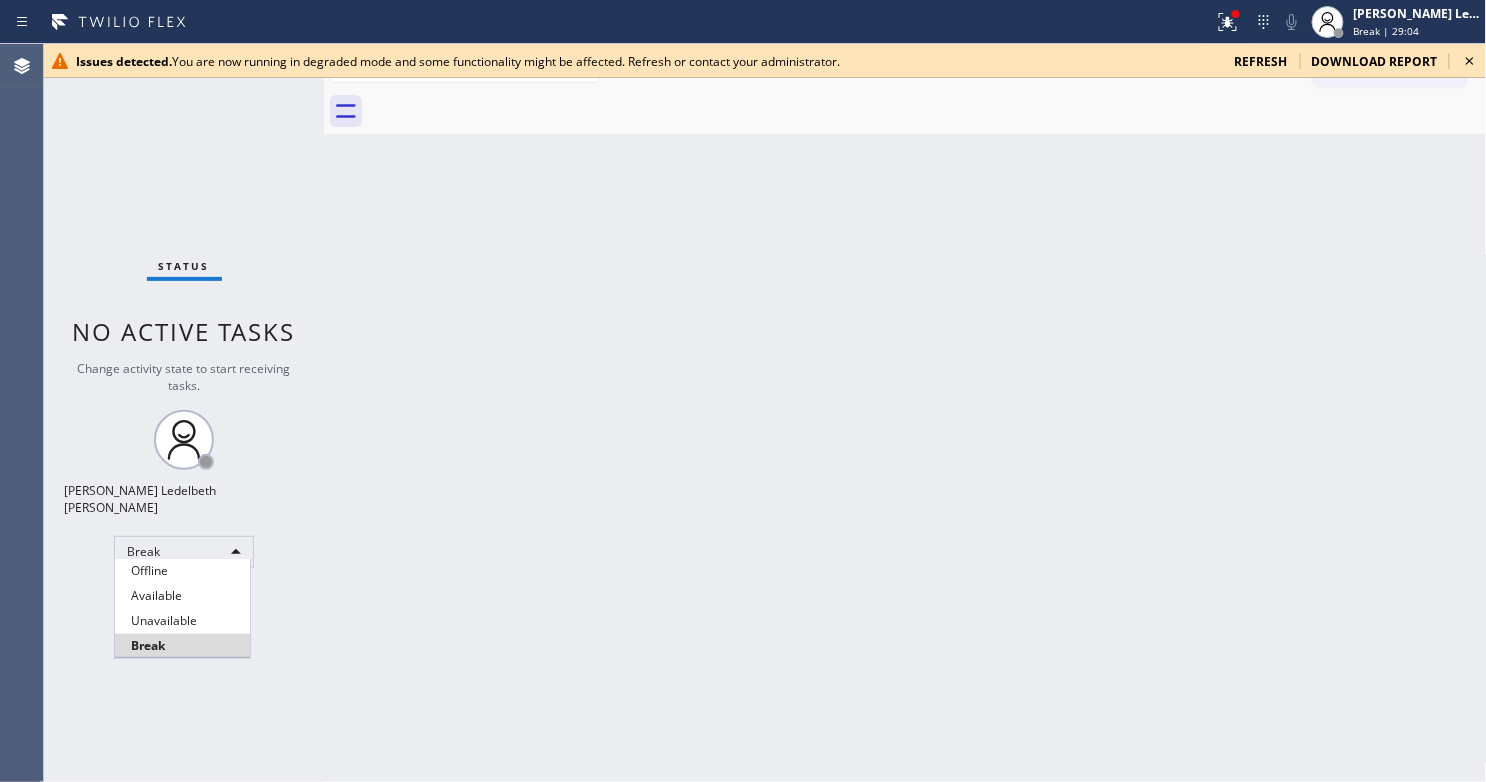 type 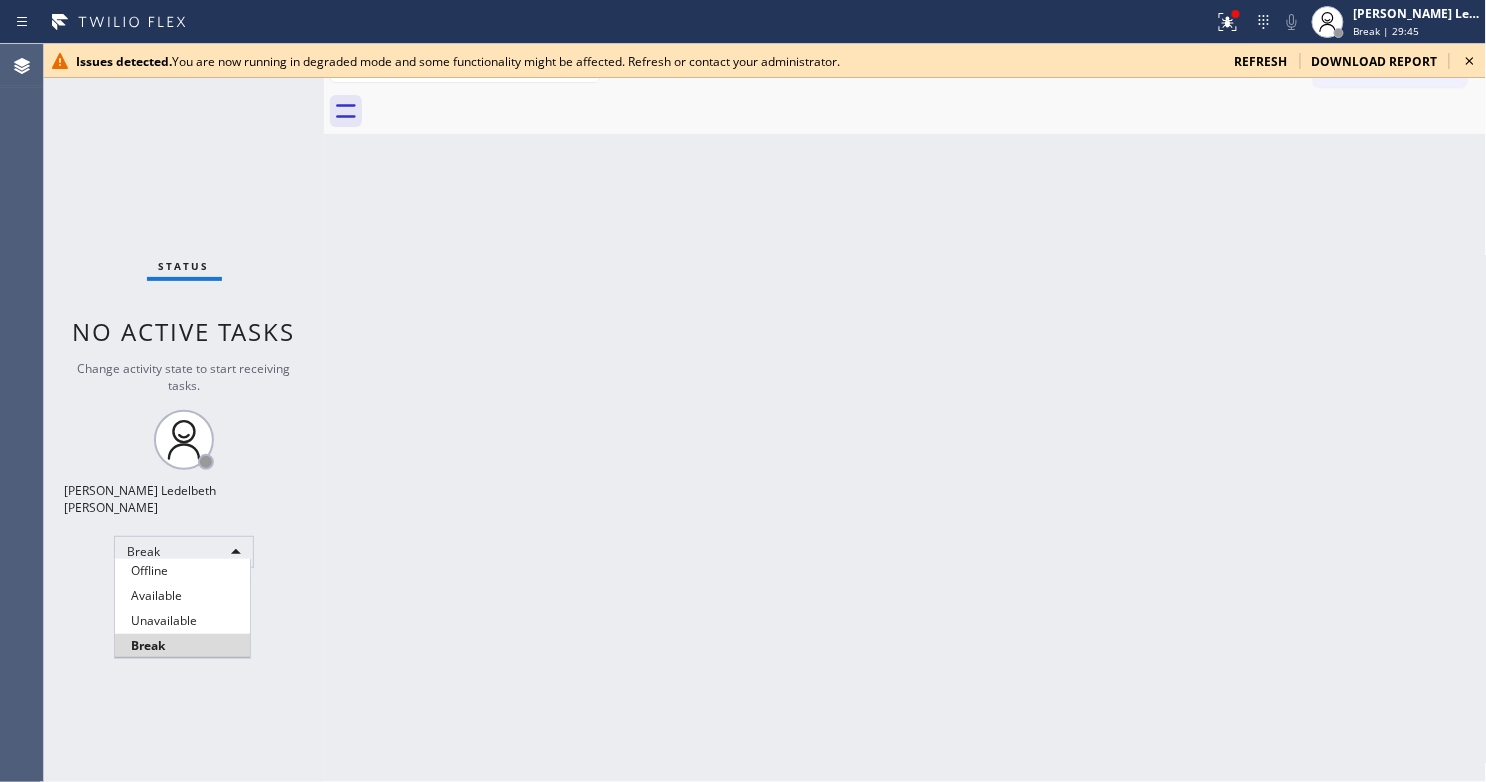 type 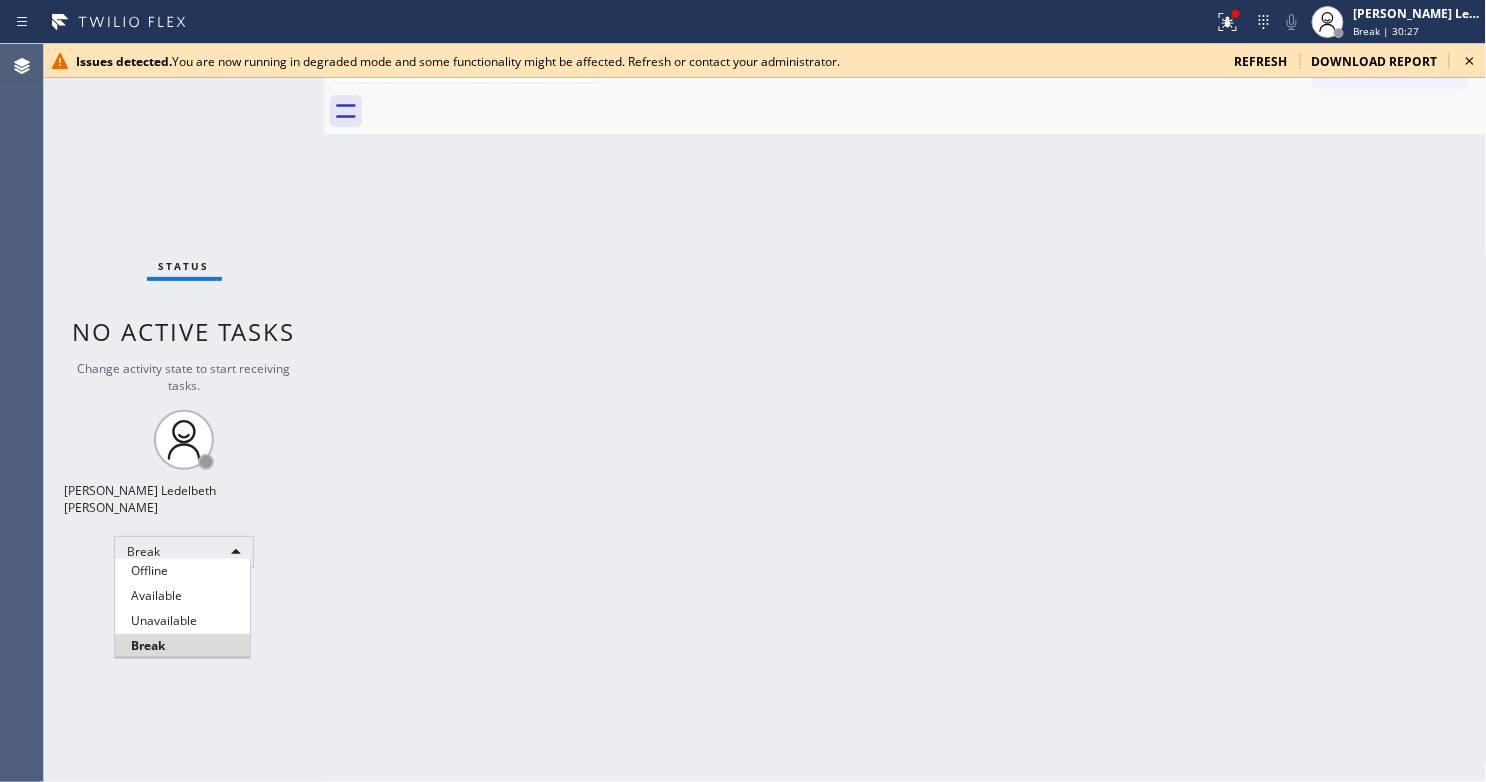 type 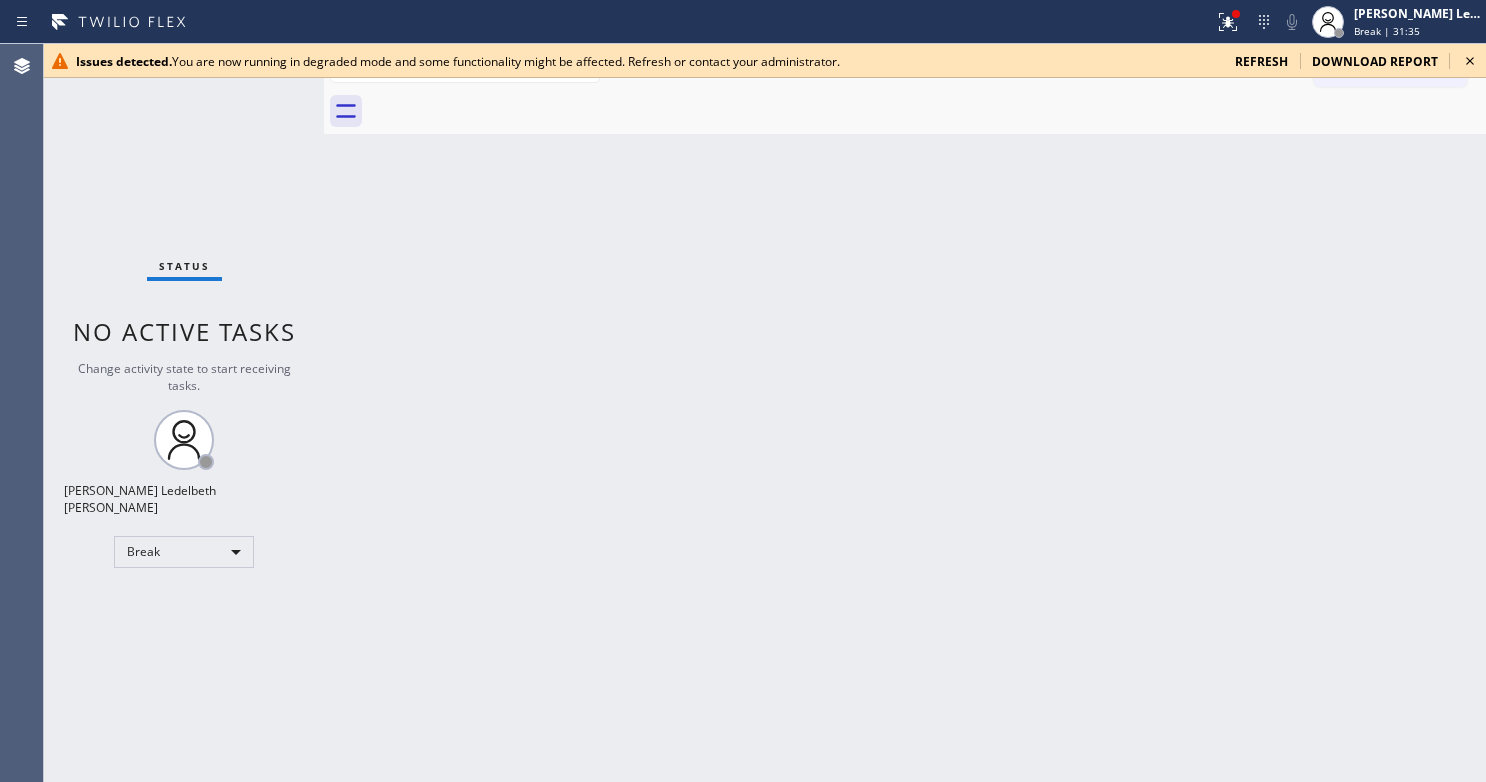 scroll, scrollTop: 0, scrollLeft: 0, axis: both 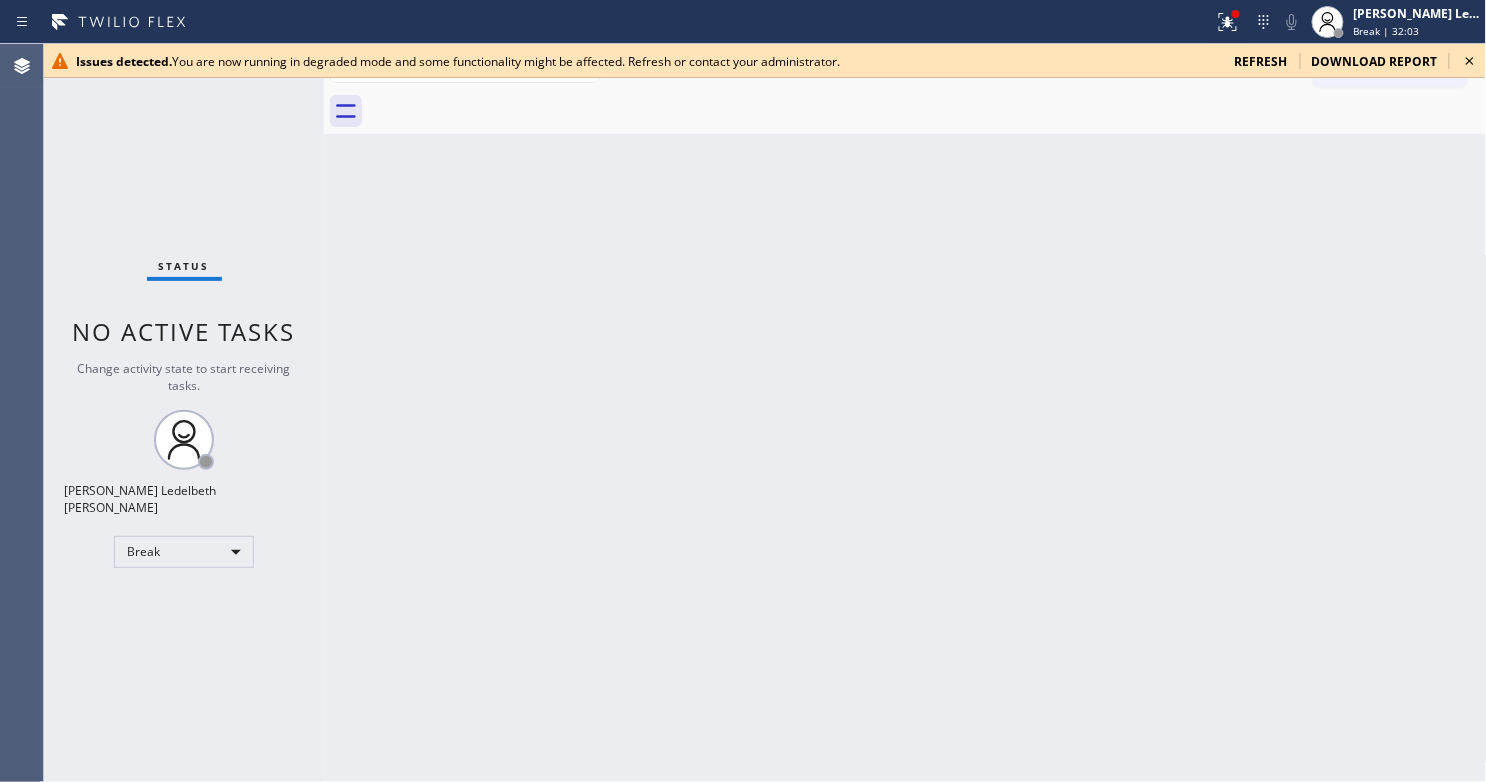 type 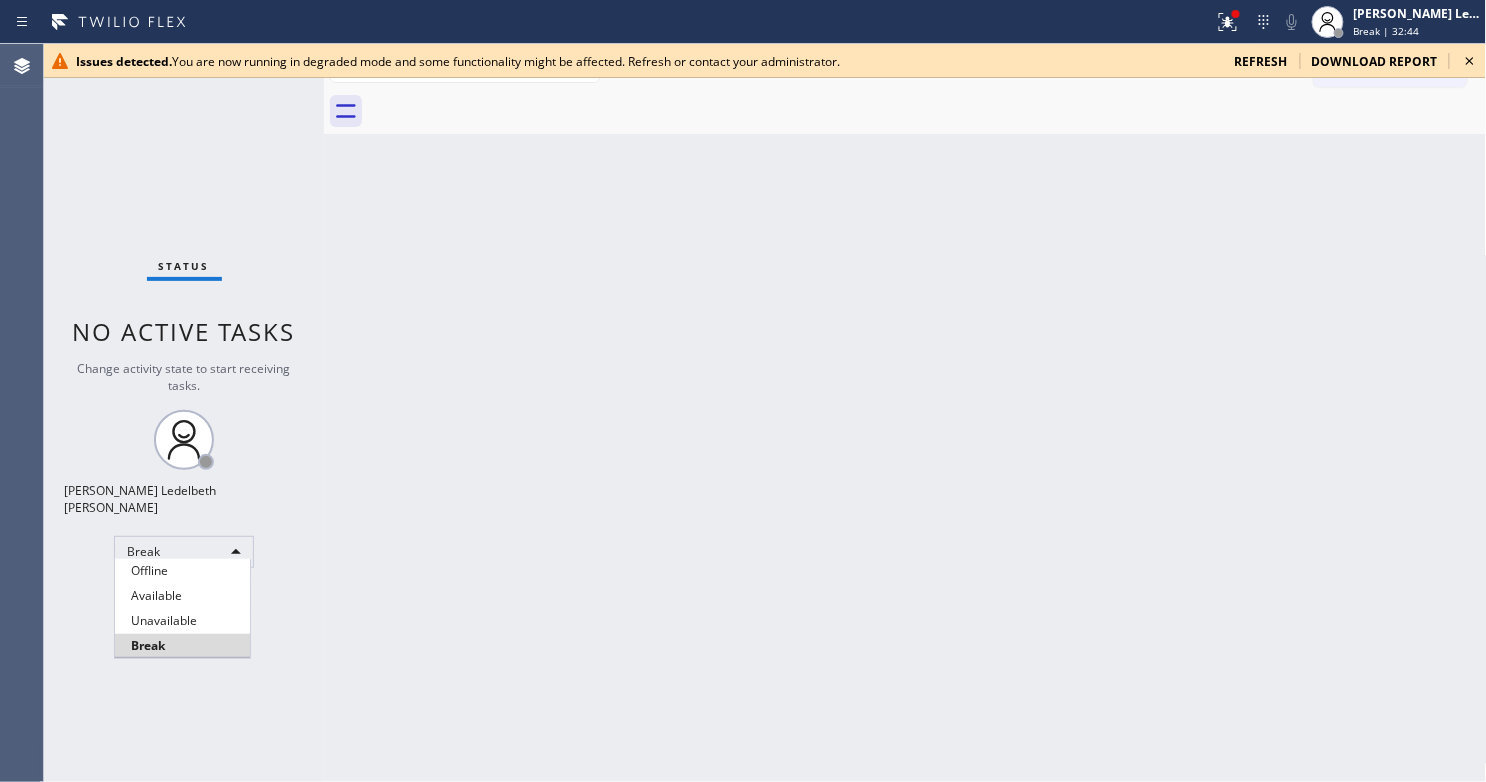 type 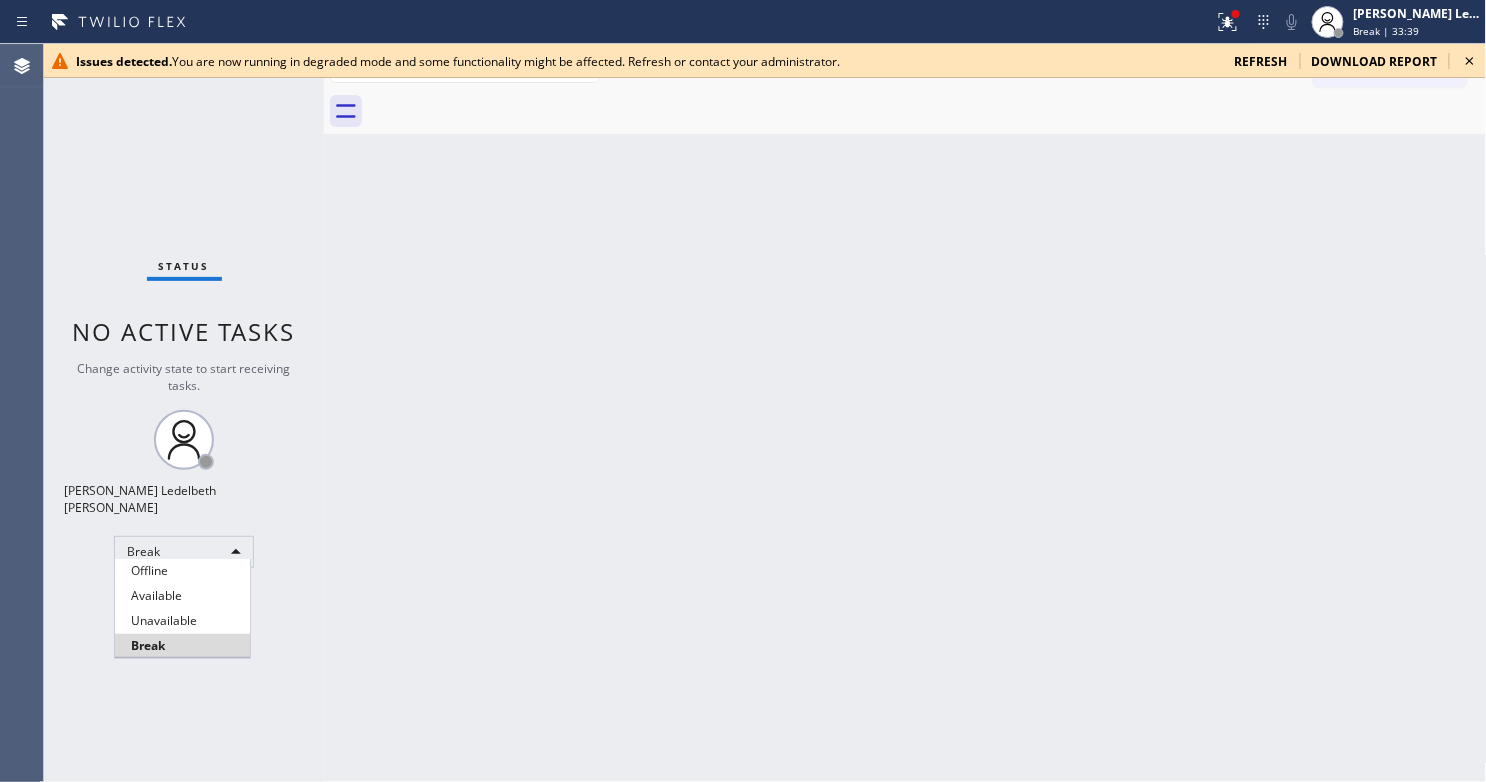 type 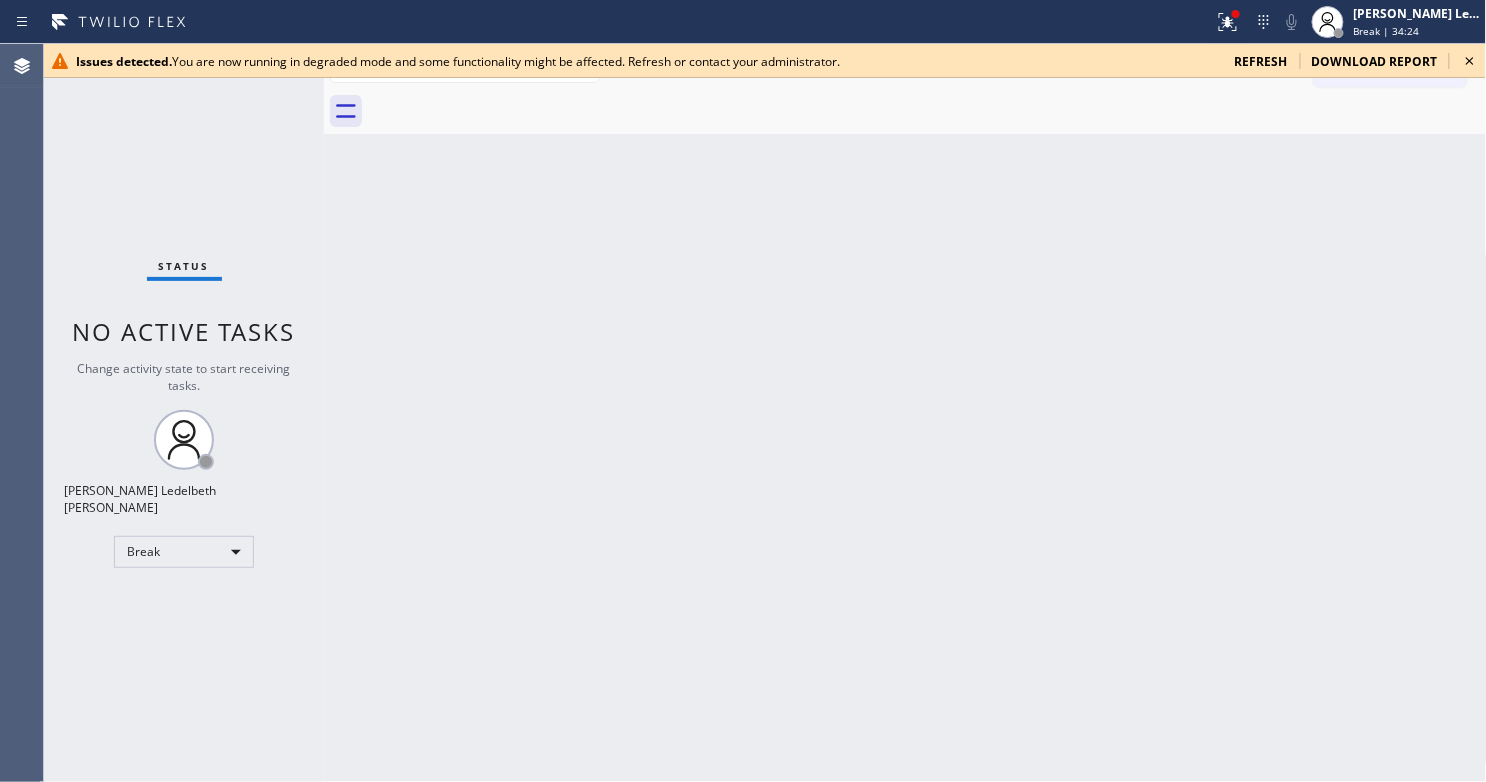 type 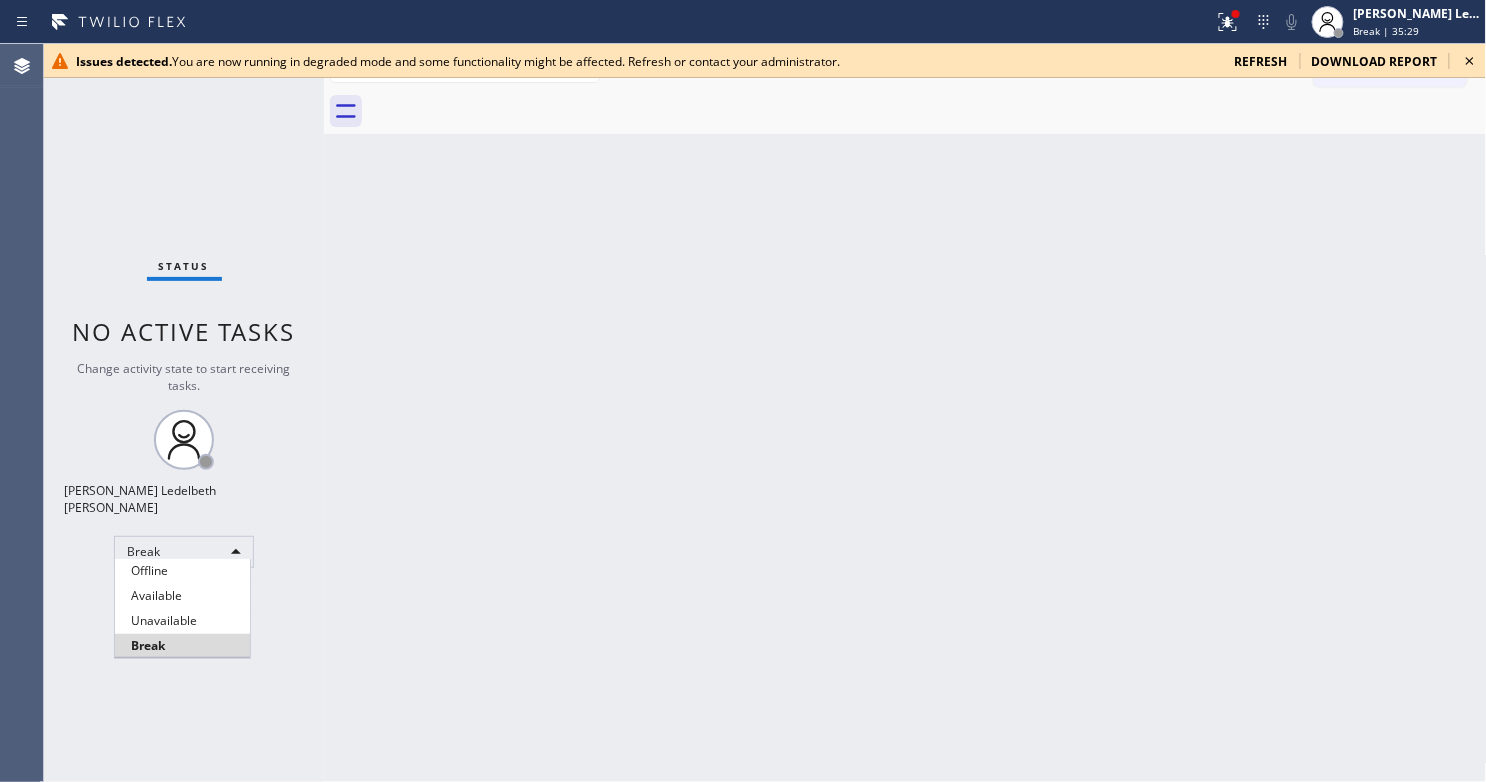 type 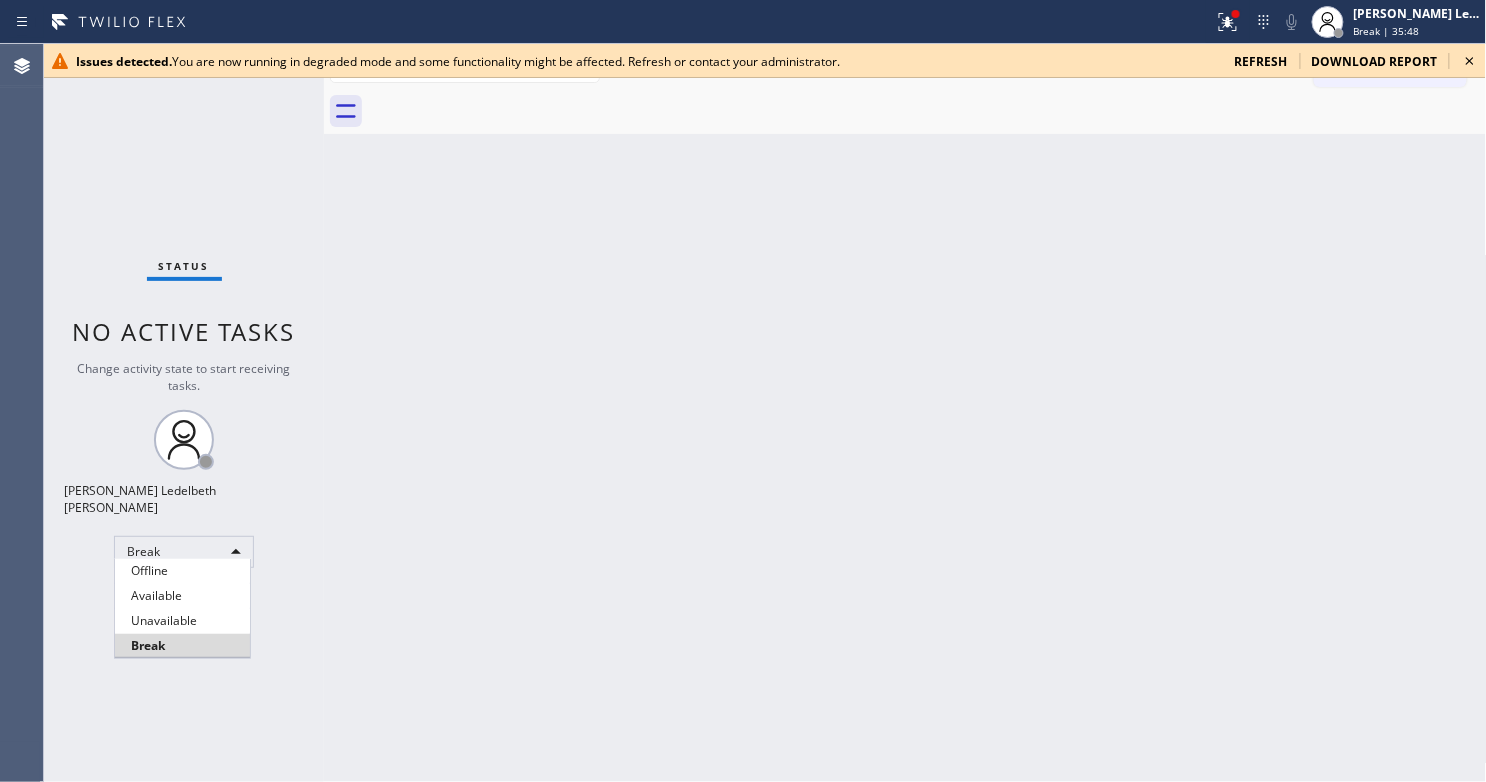 type 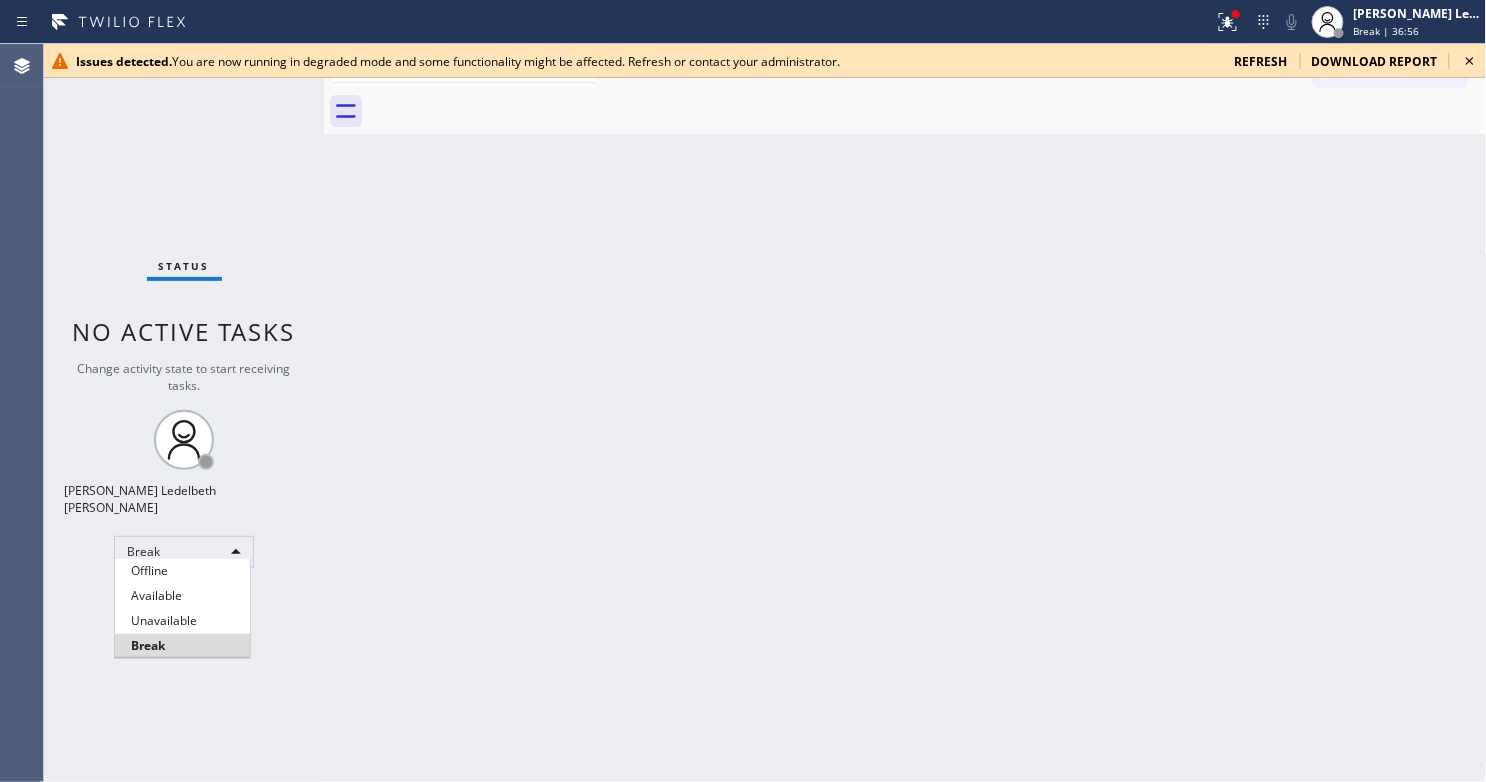 type 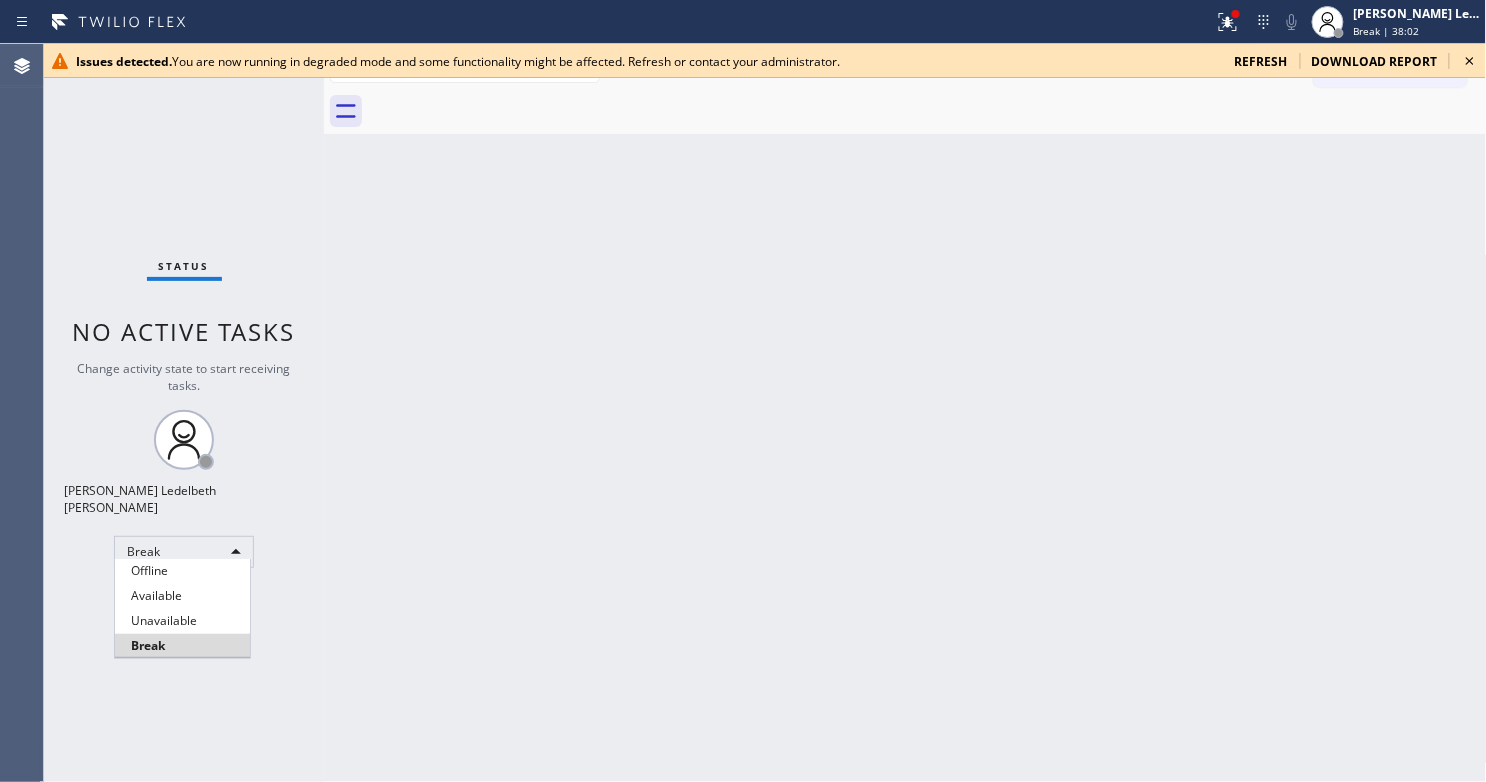 type 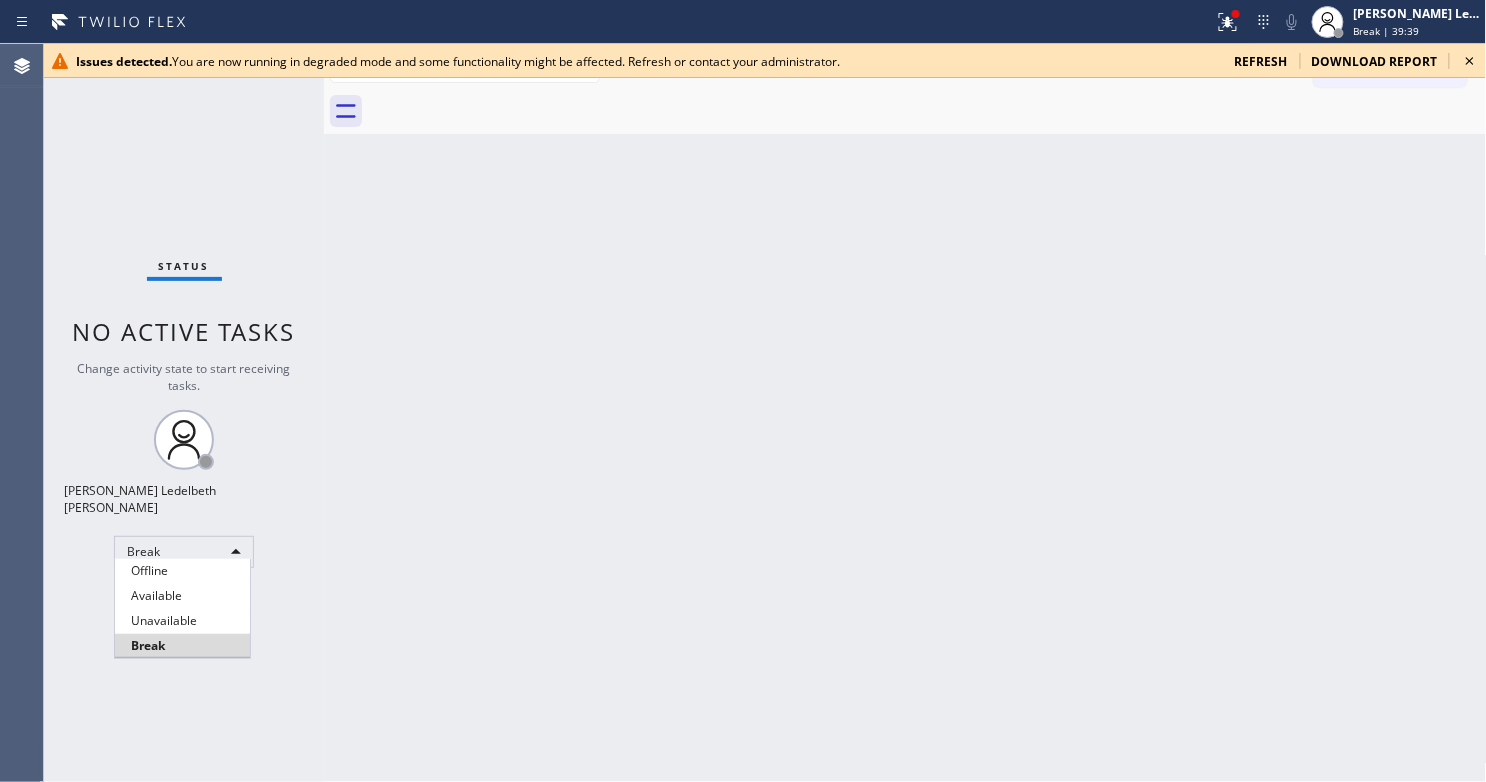type 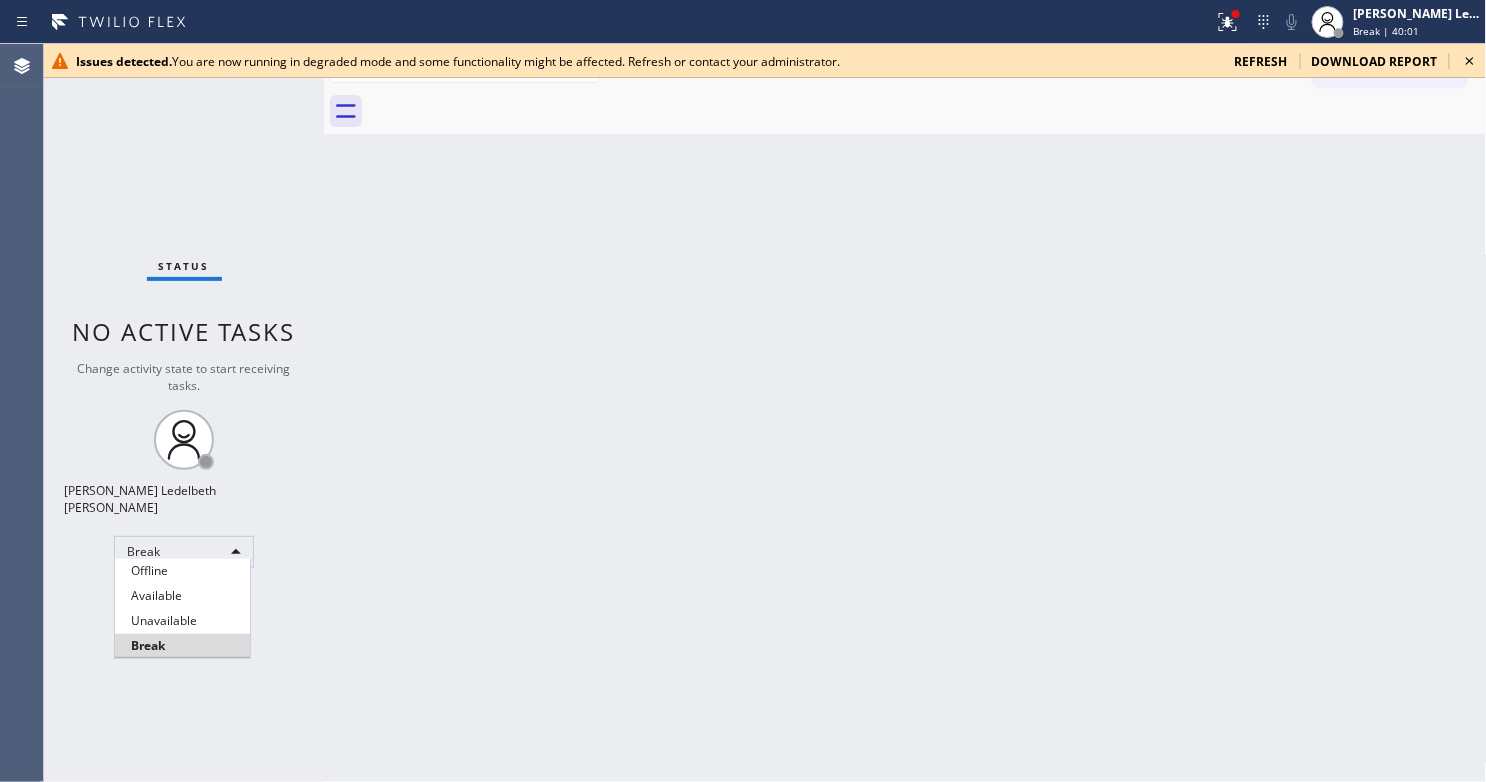 type 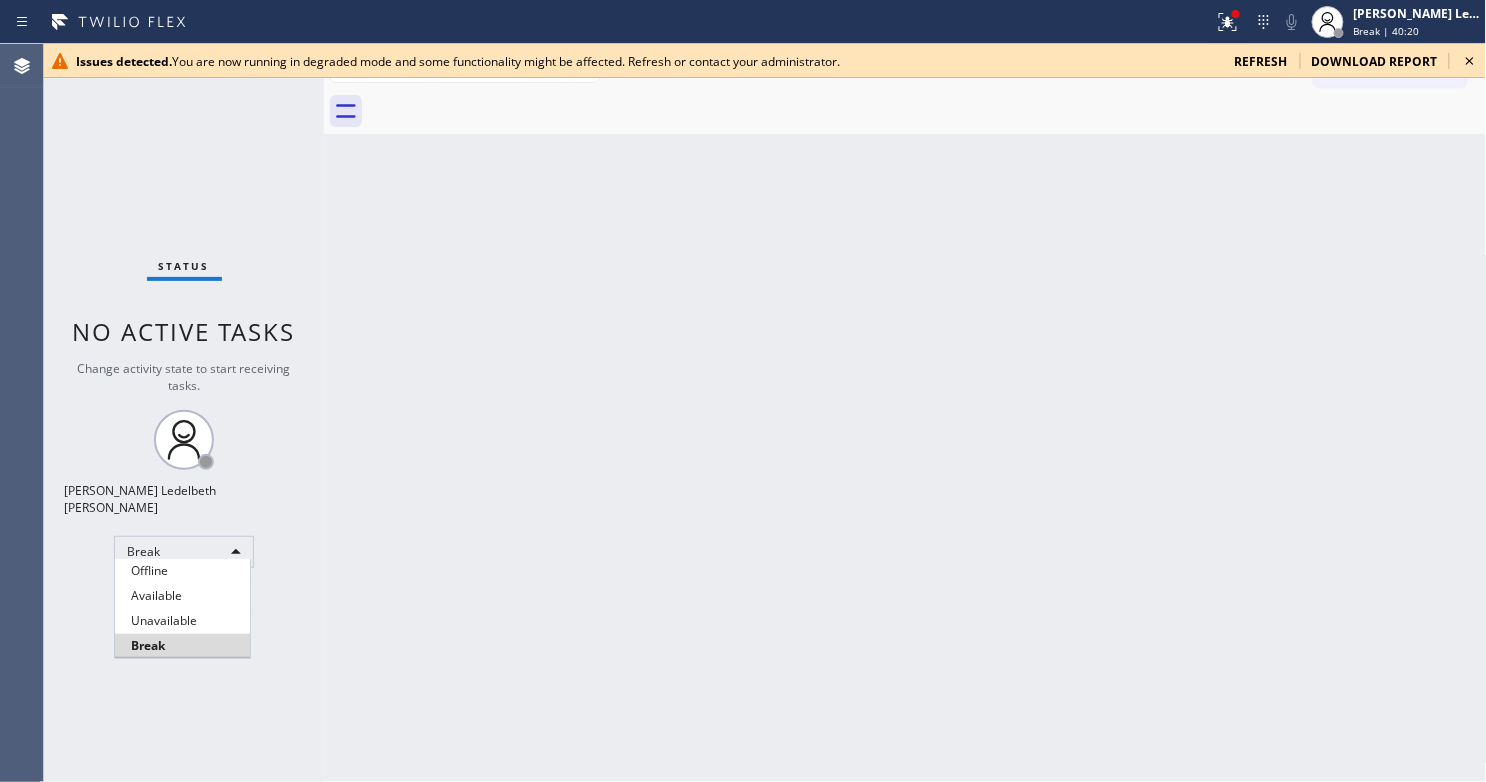 type 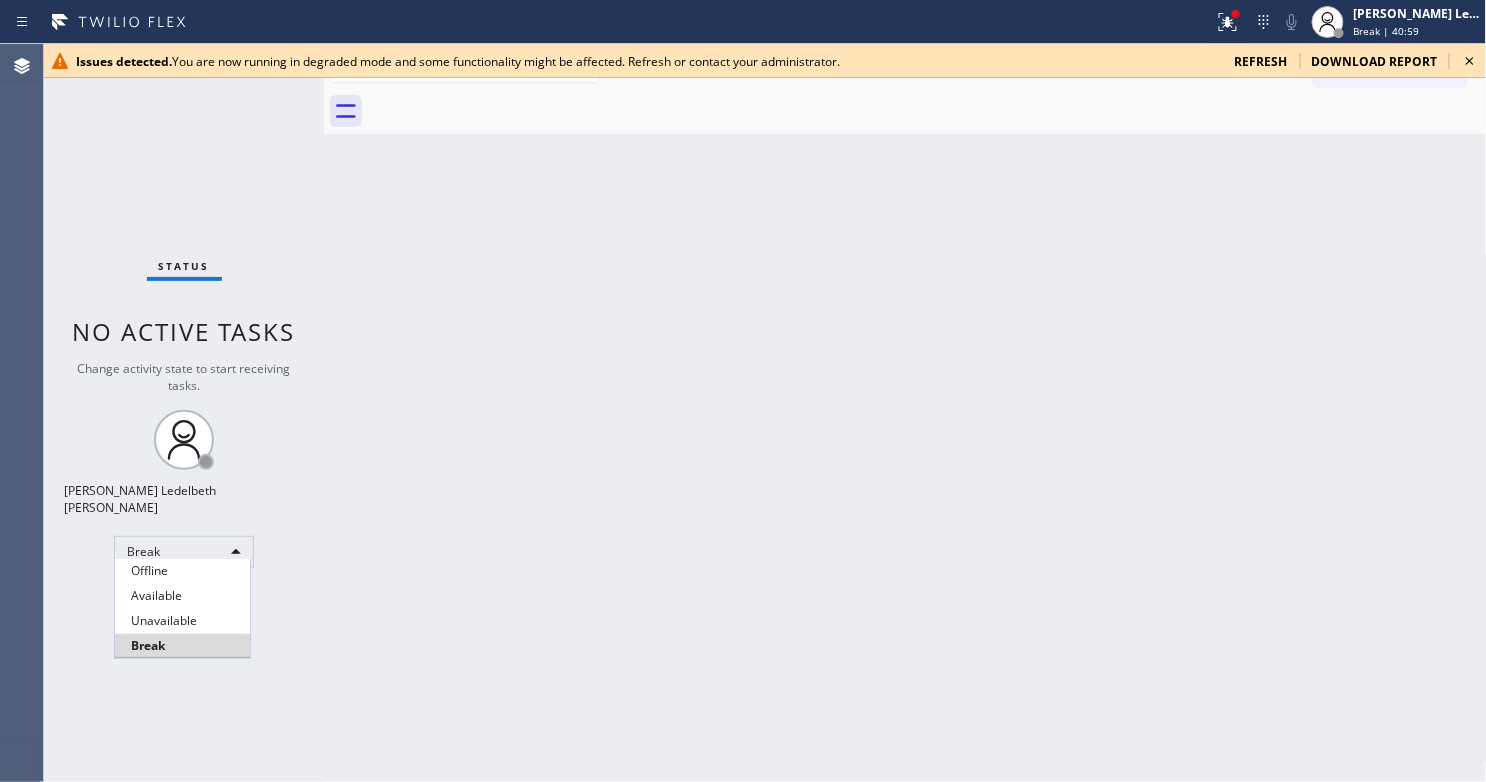 type 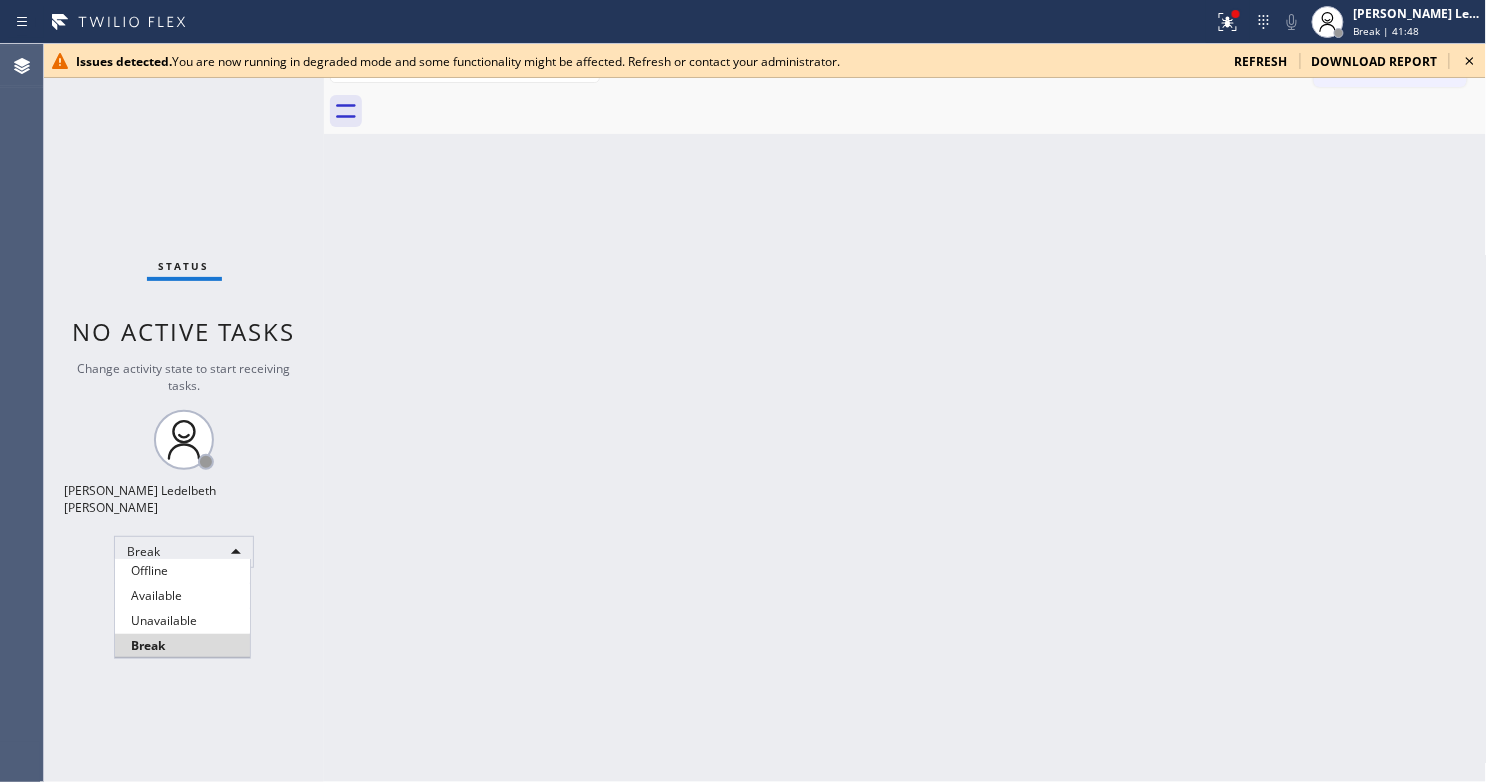 type 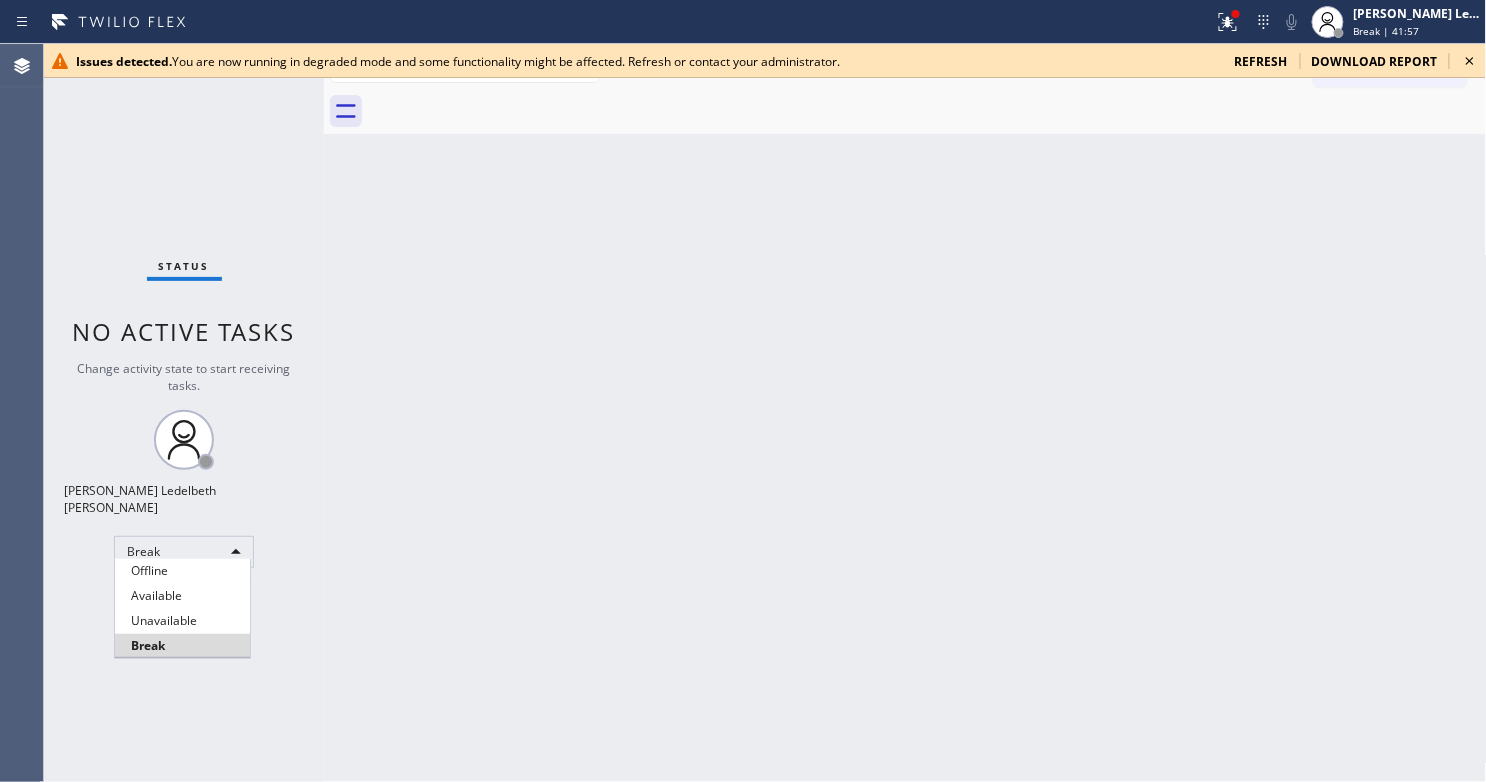 type 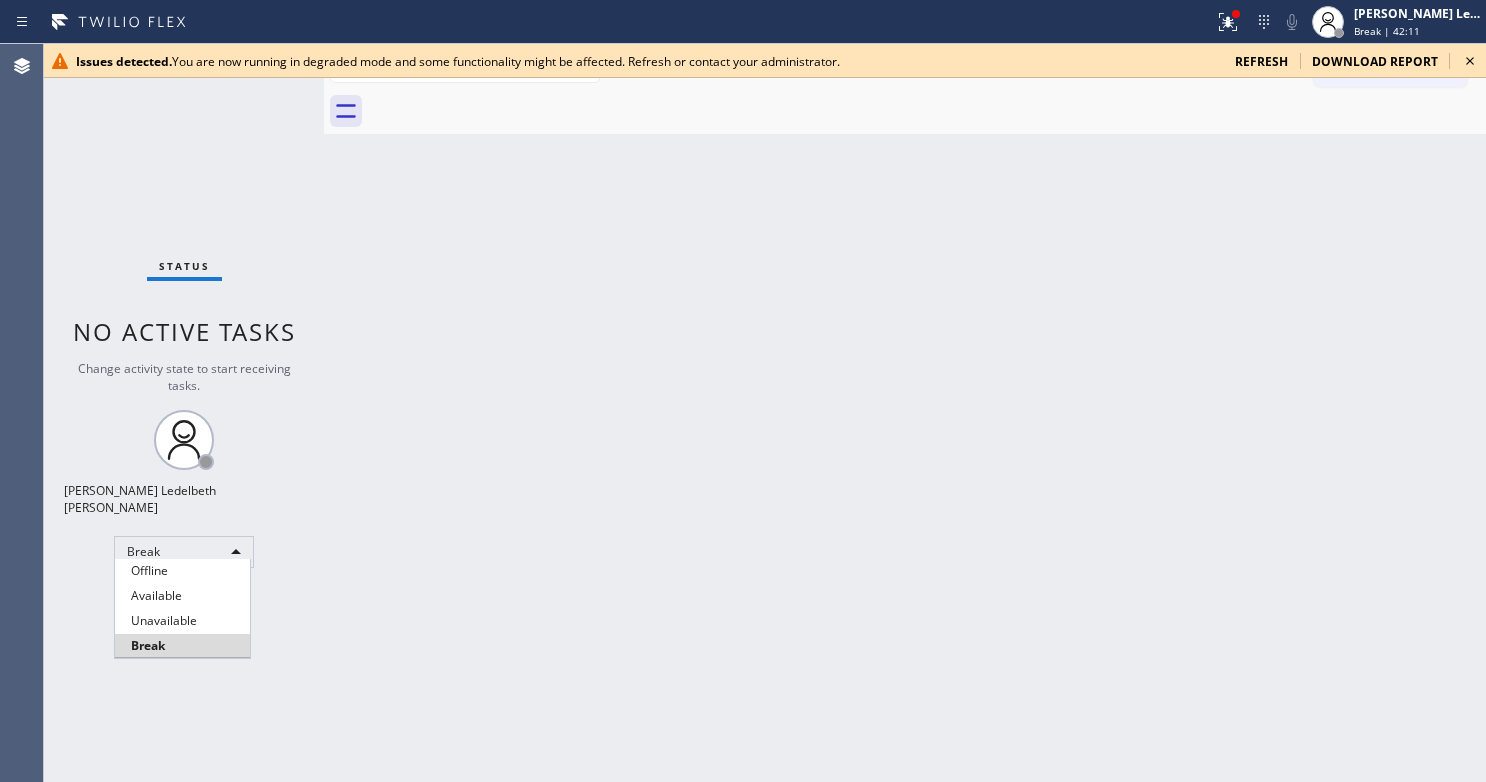 scroll, scrollTop: 0, scrollLeft: 0, axis: both 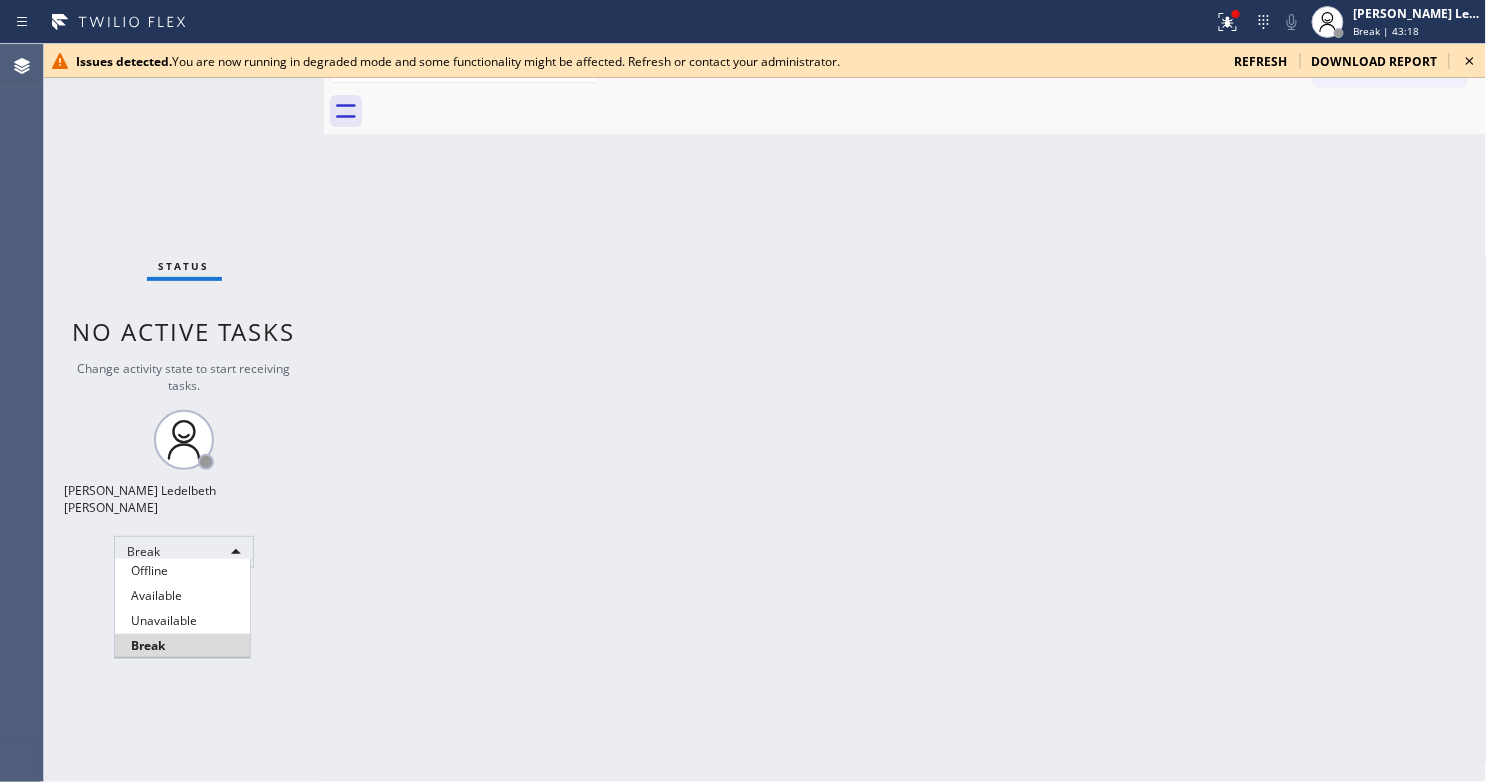 type 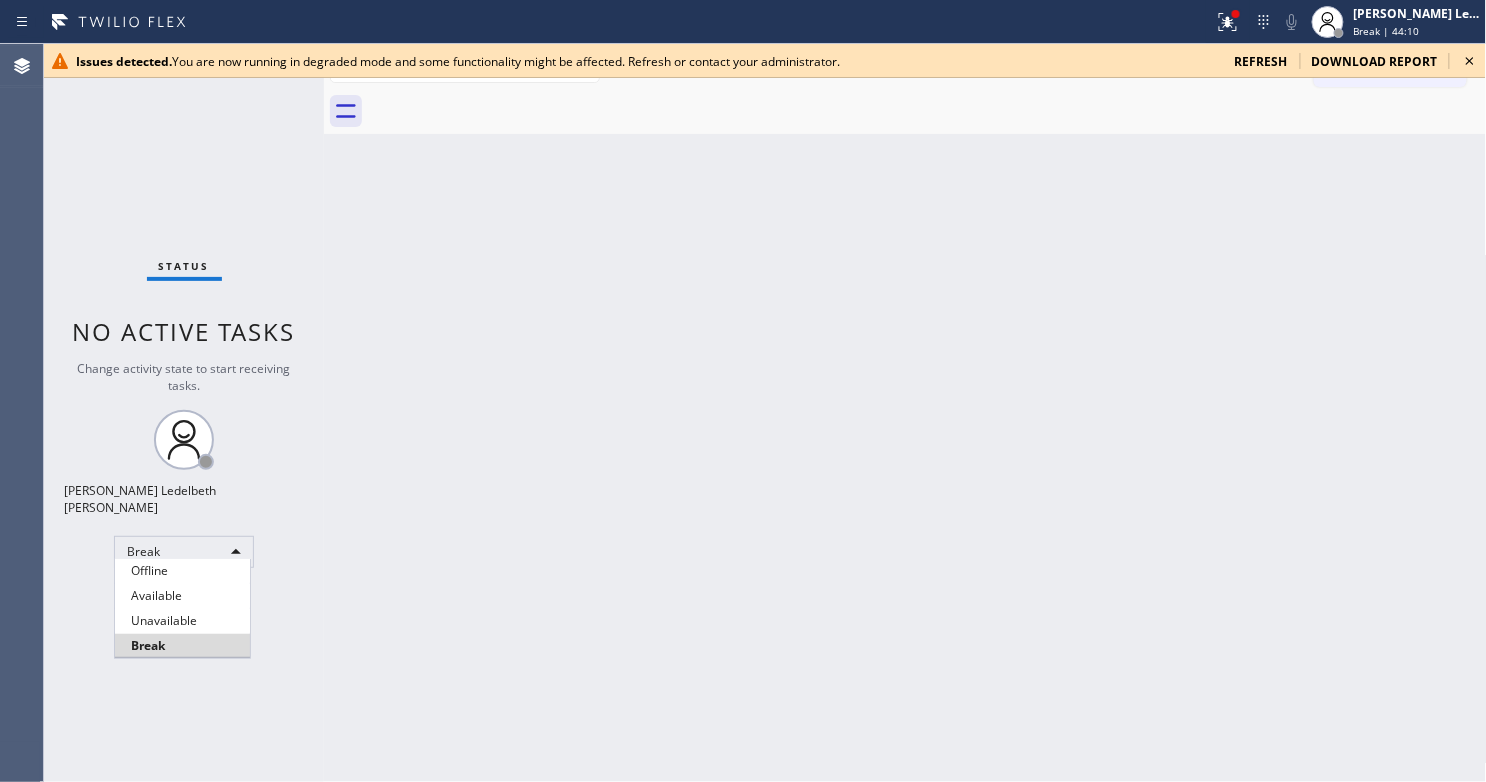 type 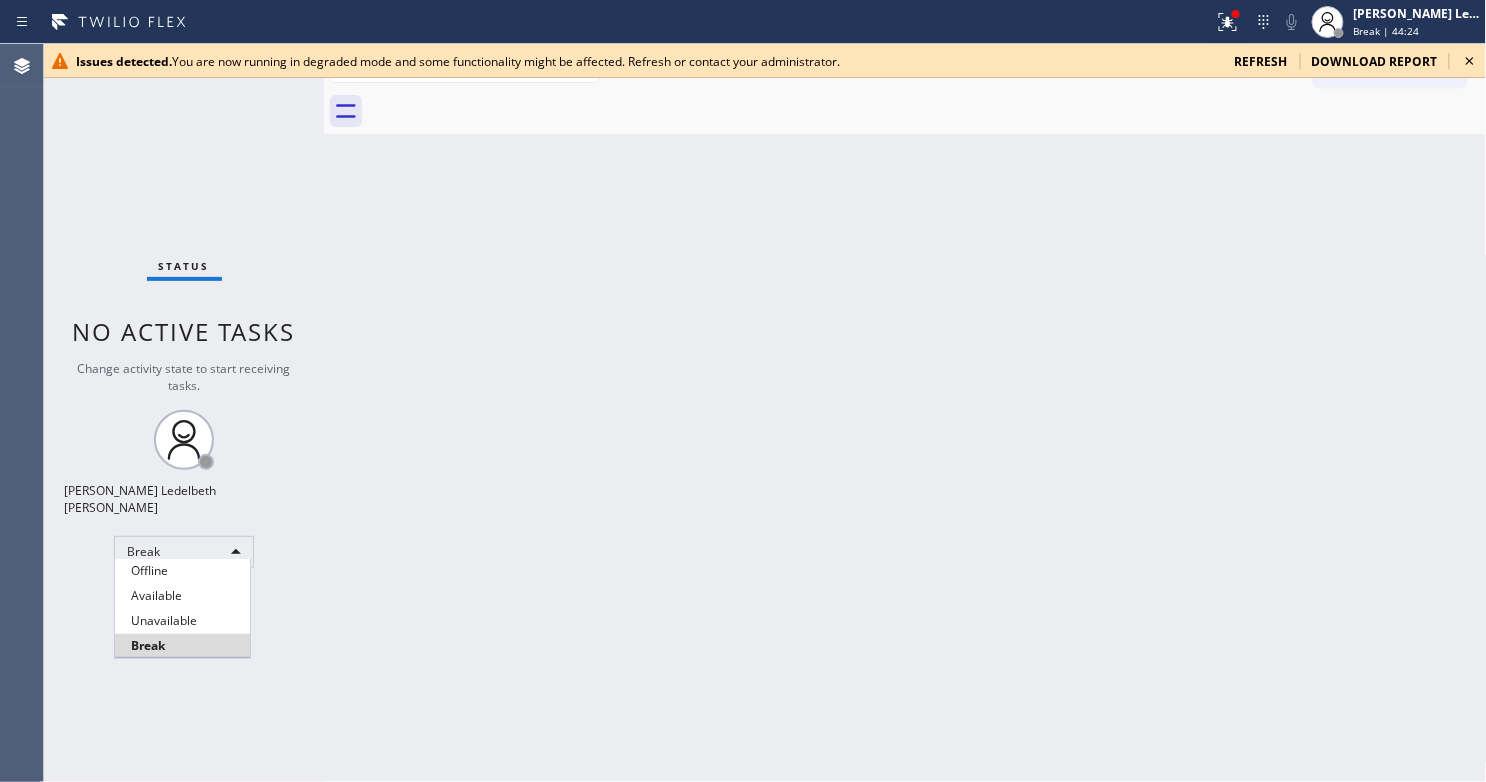 type 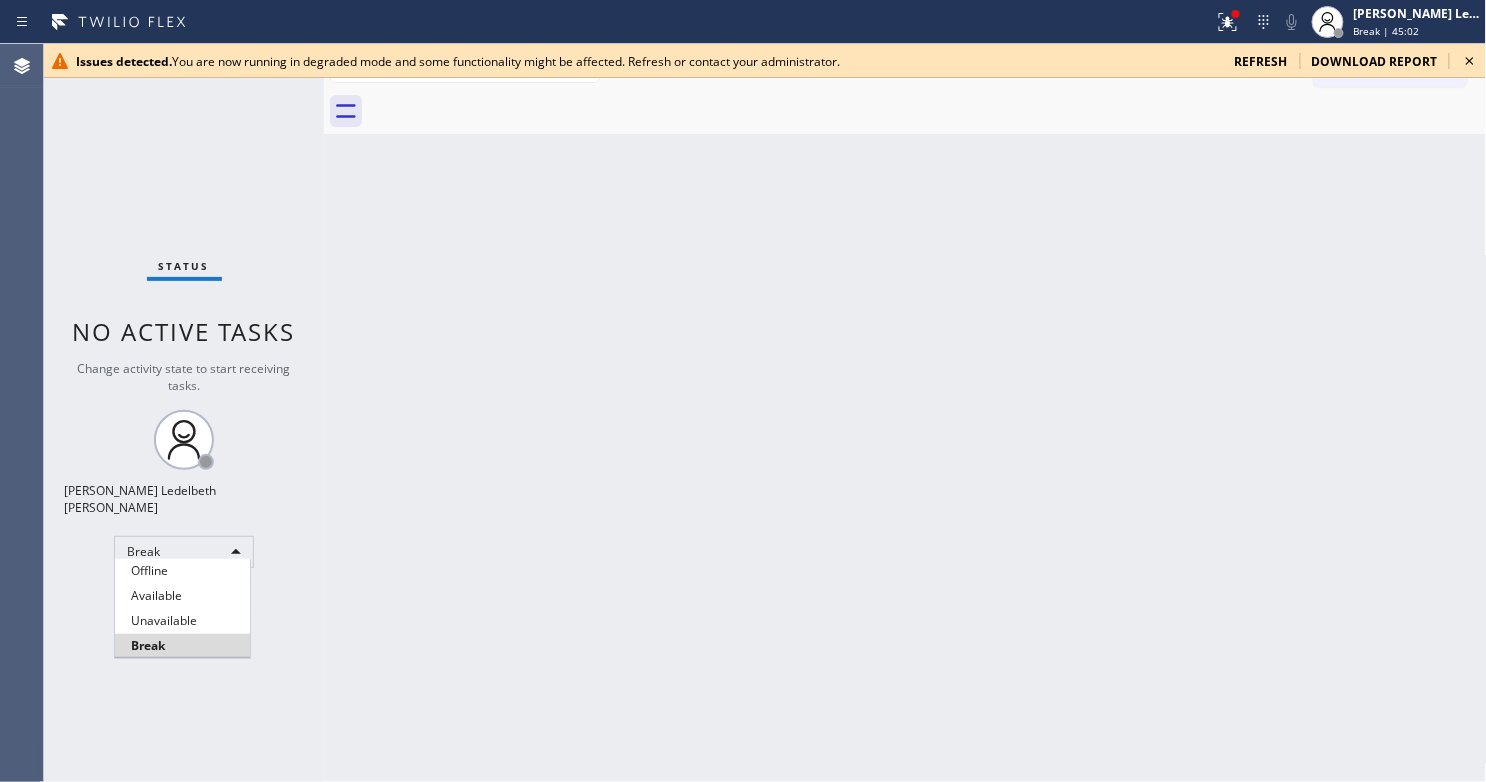 type 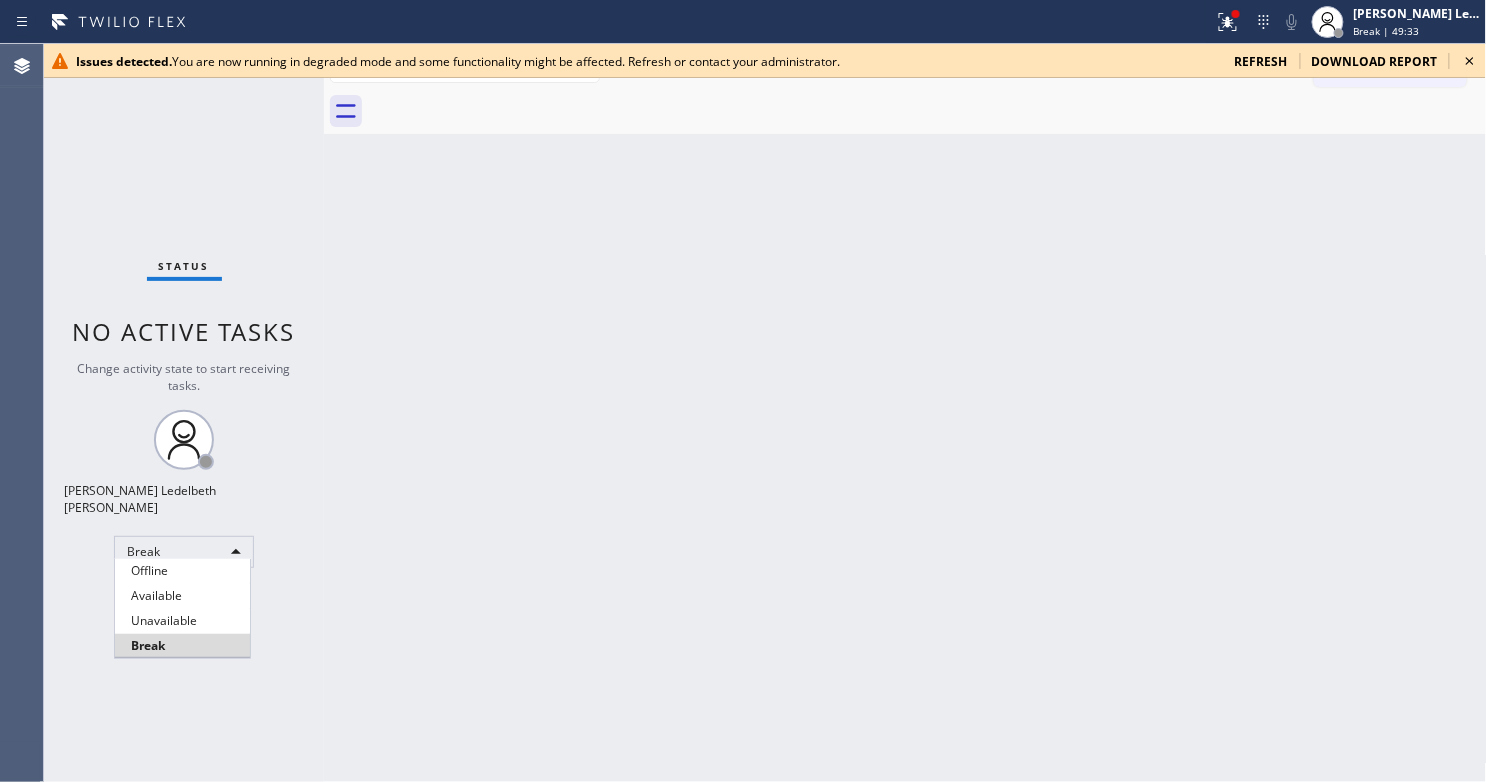 type 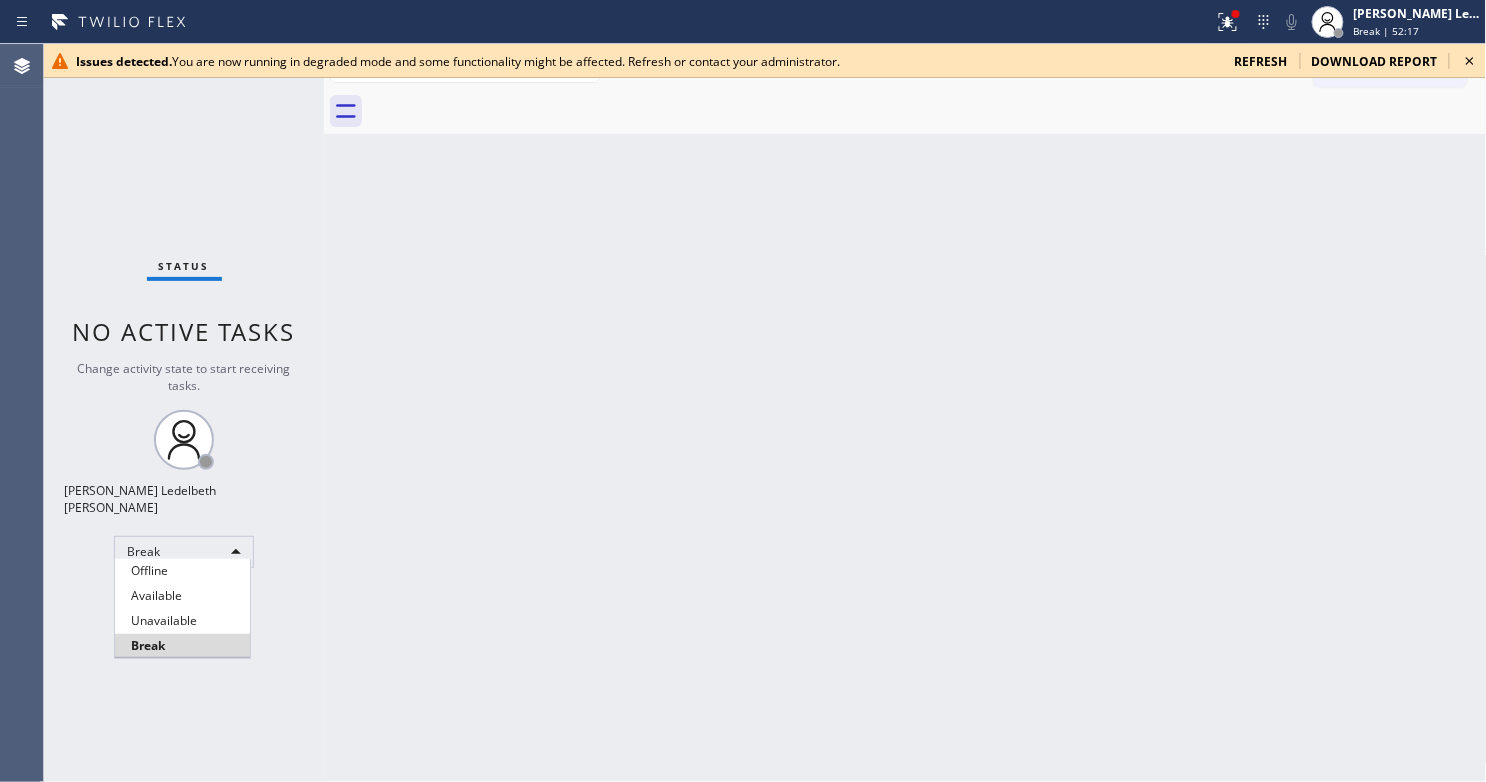 type 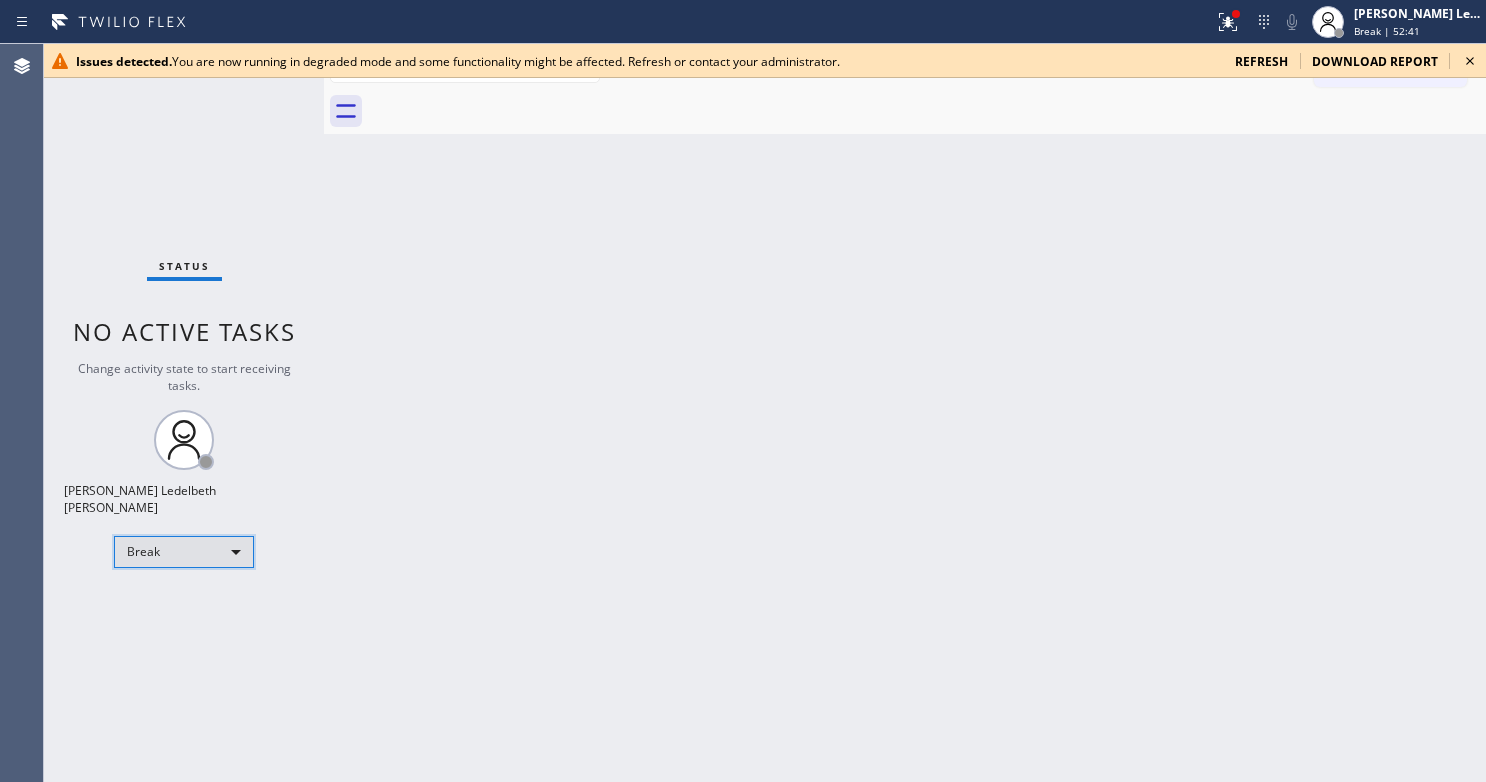 scroll, scrollTop: 0, scrollLeft: 0, axis: both 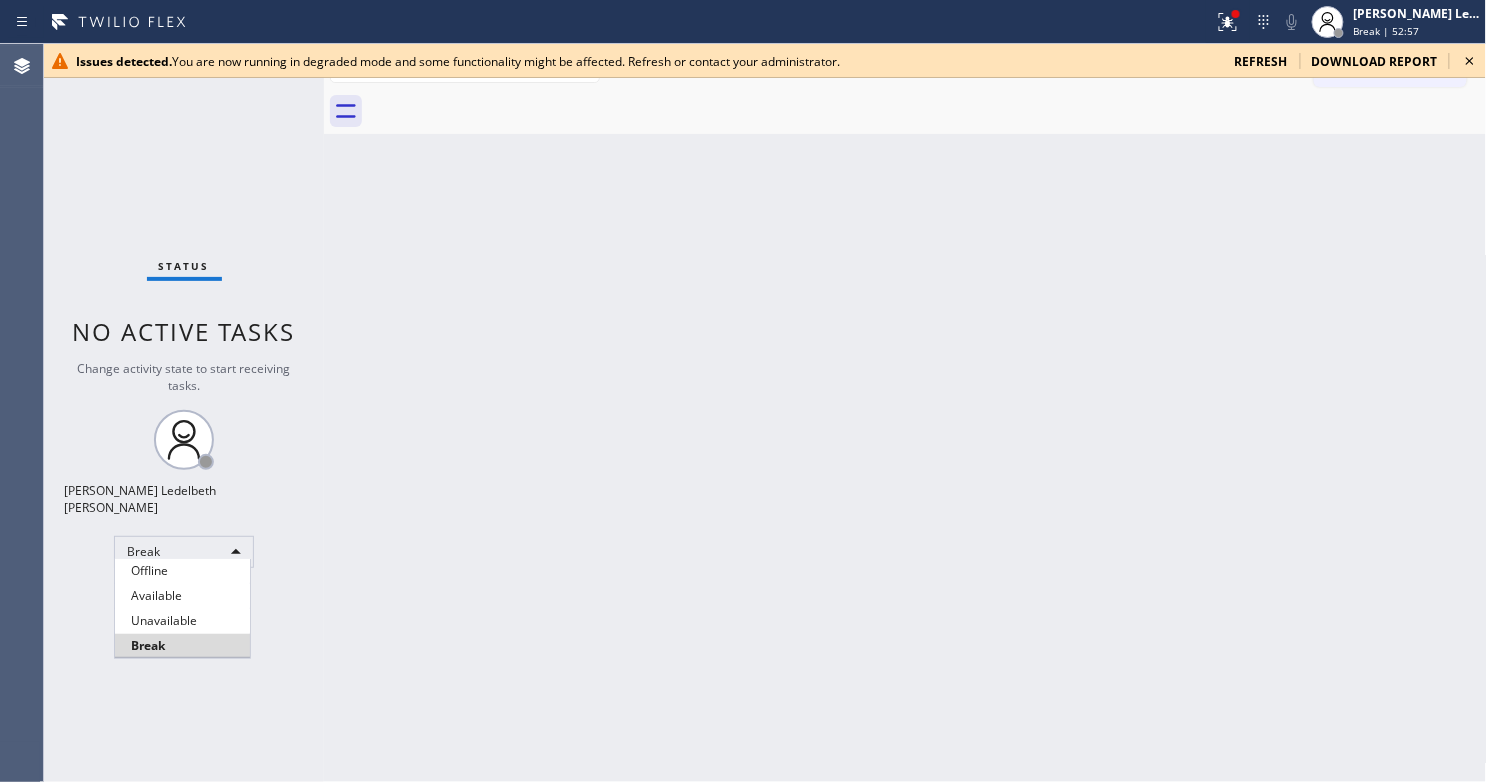 type 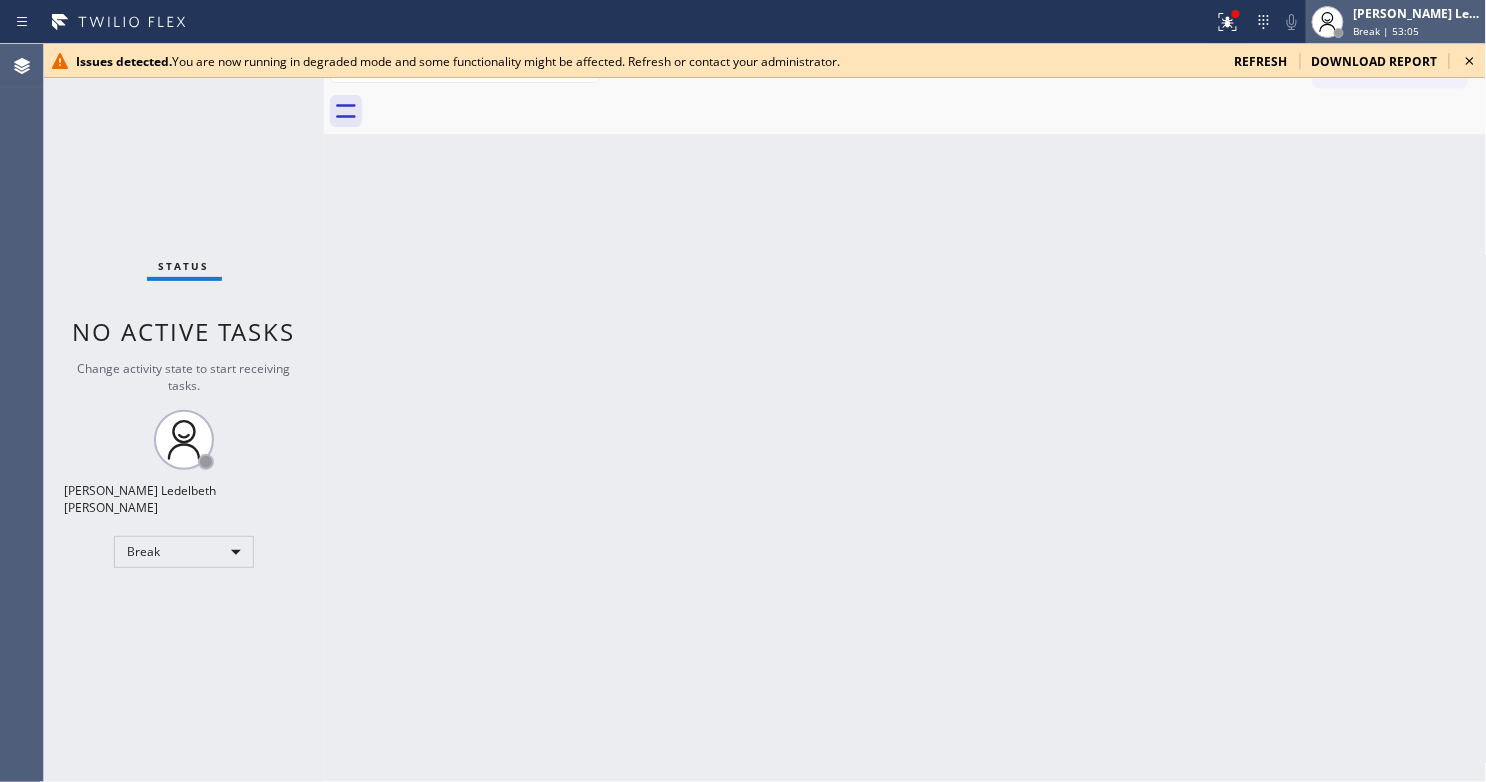 drag, startPoint x: 1477, startPoint y: 65, endPoint x: 1408, endPoint y: 26, distance: 79.25907 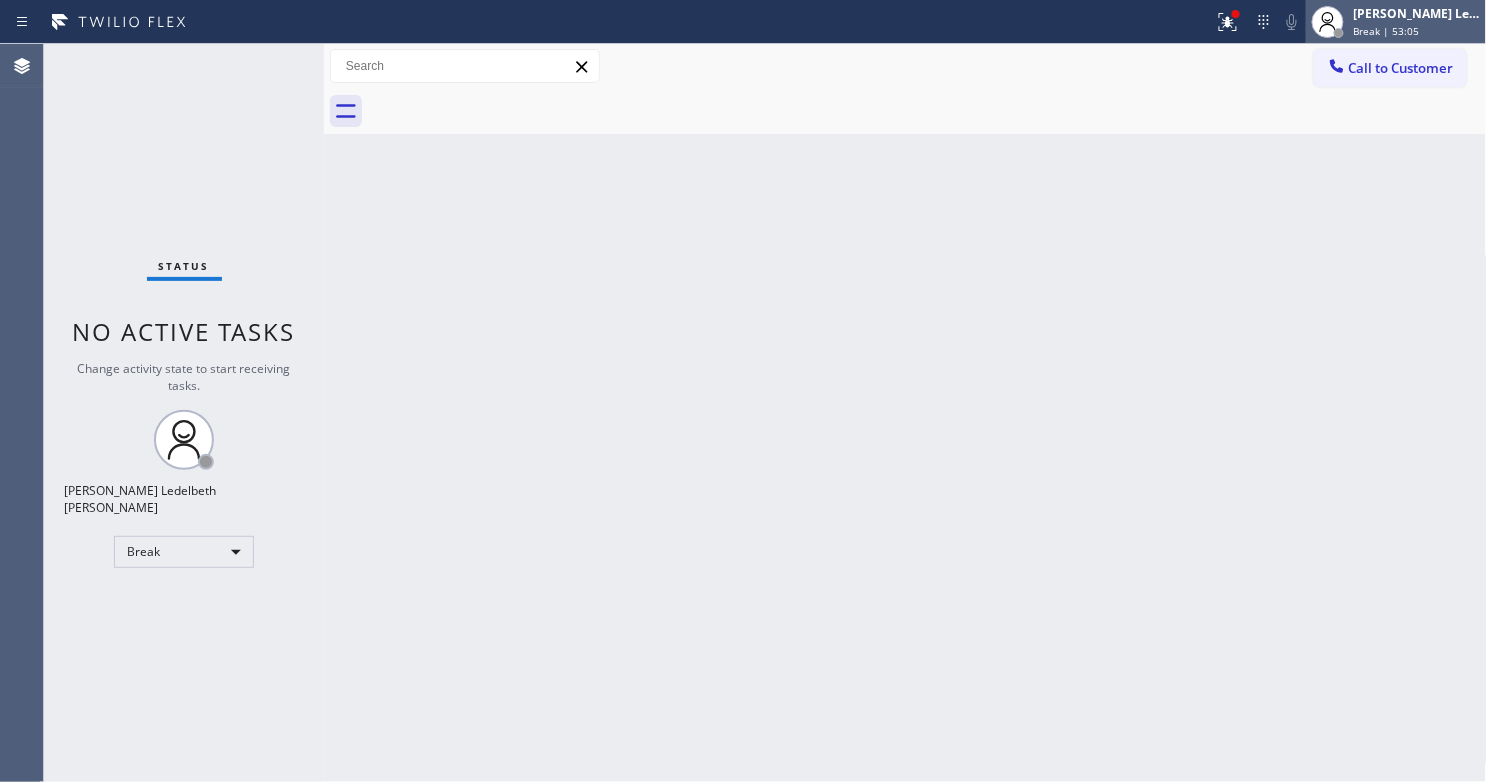 click on "Break | 53:05" at bounding box center (1387, 31) 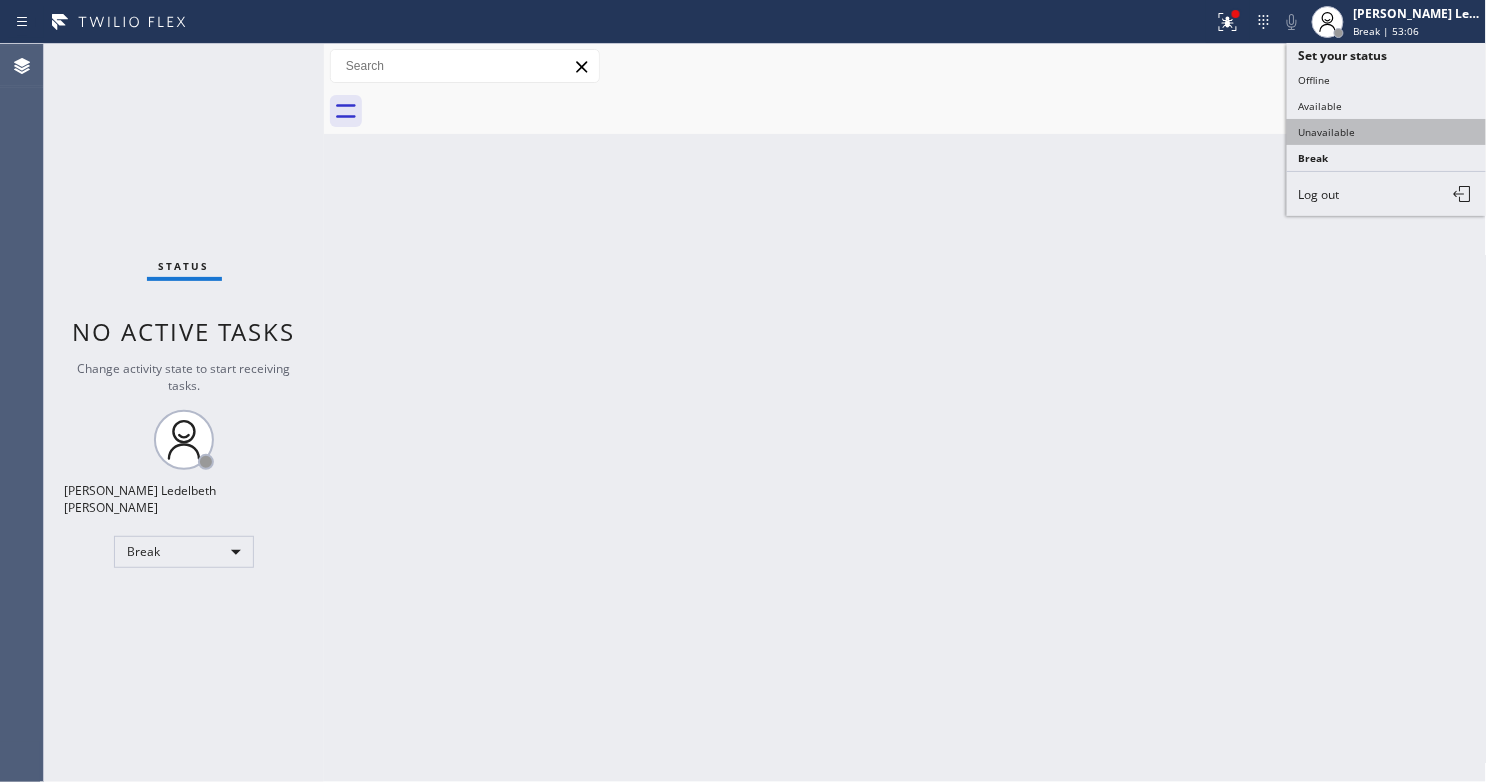 click on "Unavailable" at bounding box center (1387, 132) 